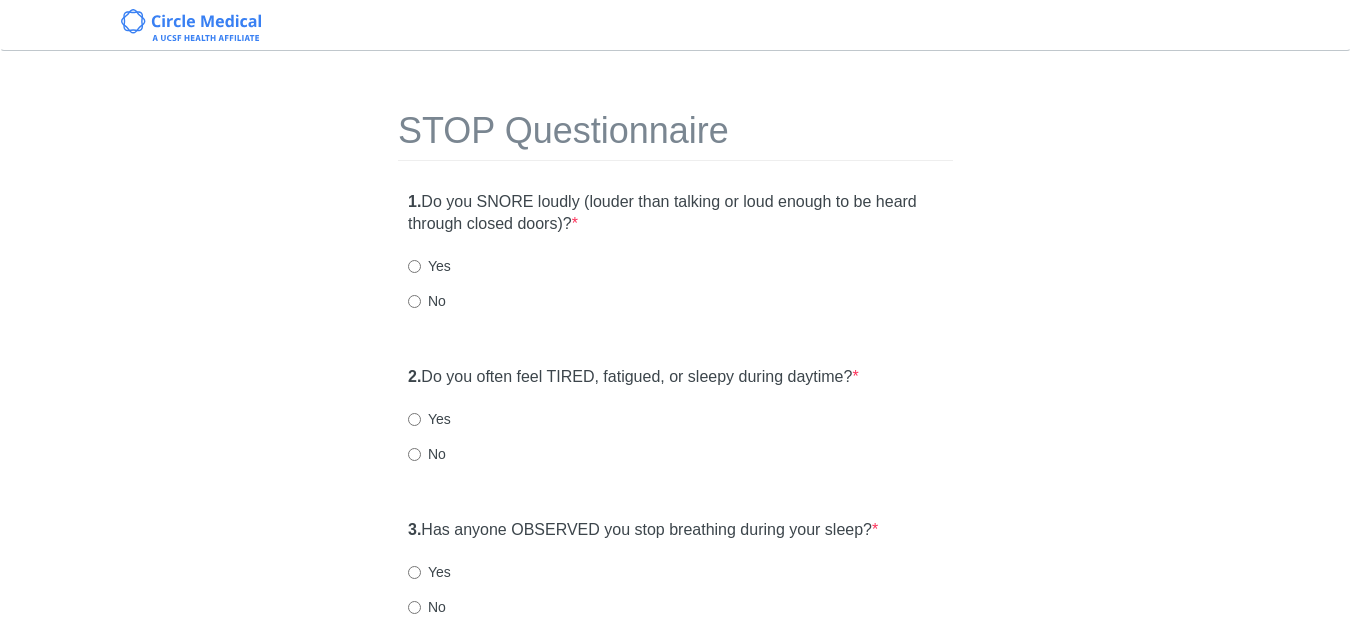 scroll, scrollTop: 0, scrollLeft: 0, axis: both 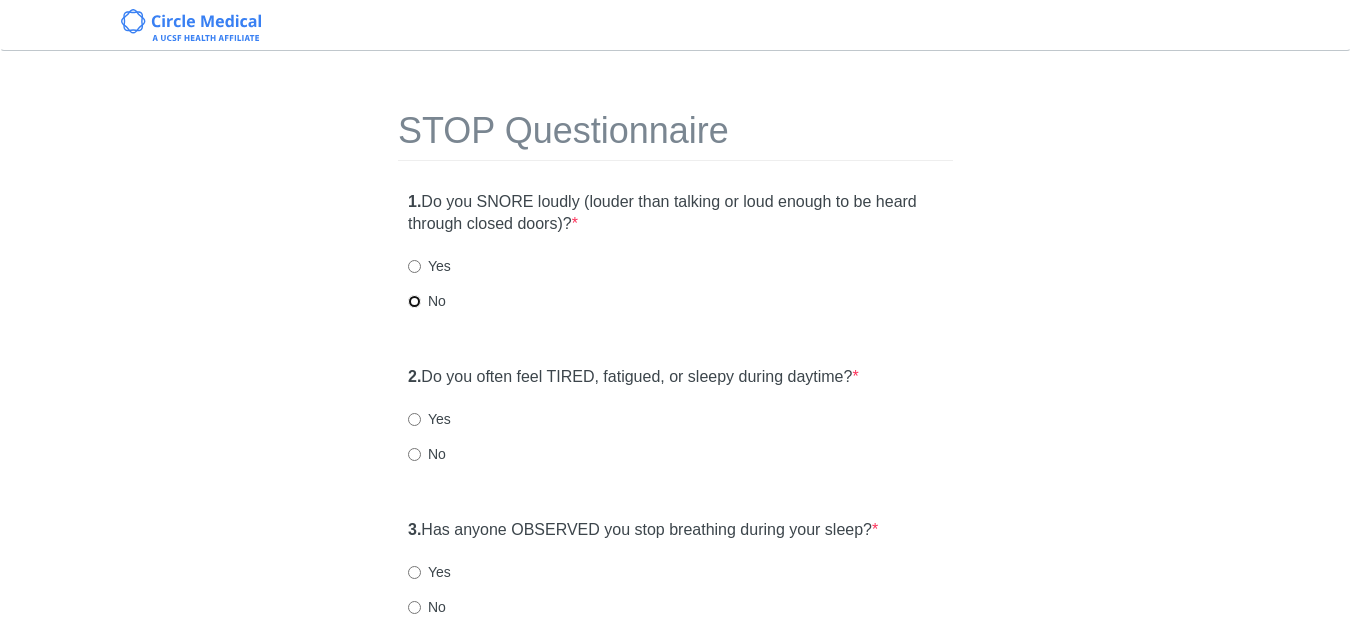 click on "No" at bounding box center (414, 301) 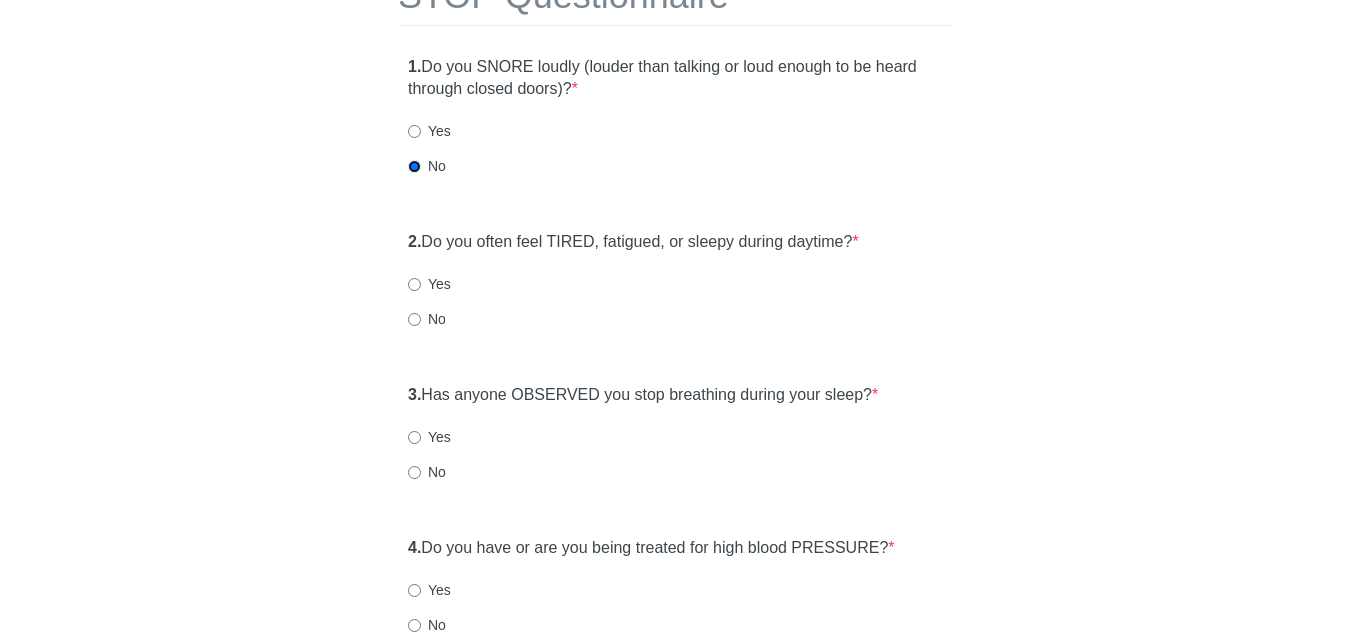 scroll, scrollTop: 137, scrollLeft: 0, axis: vertical 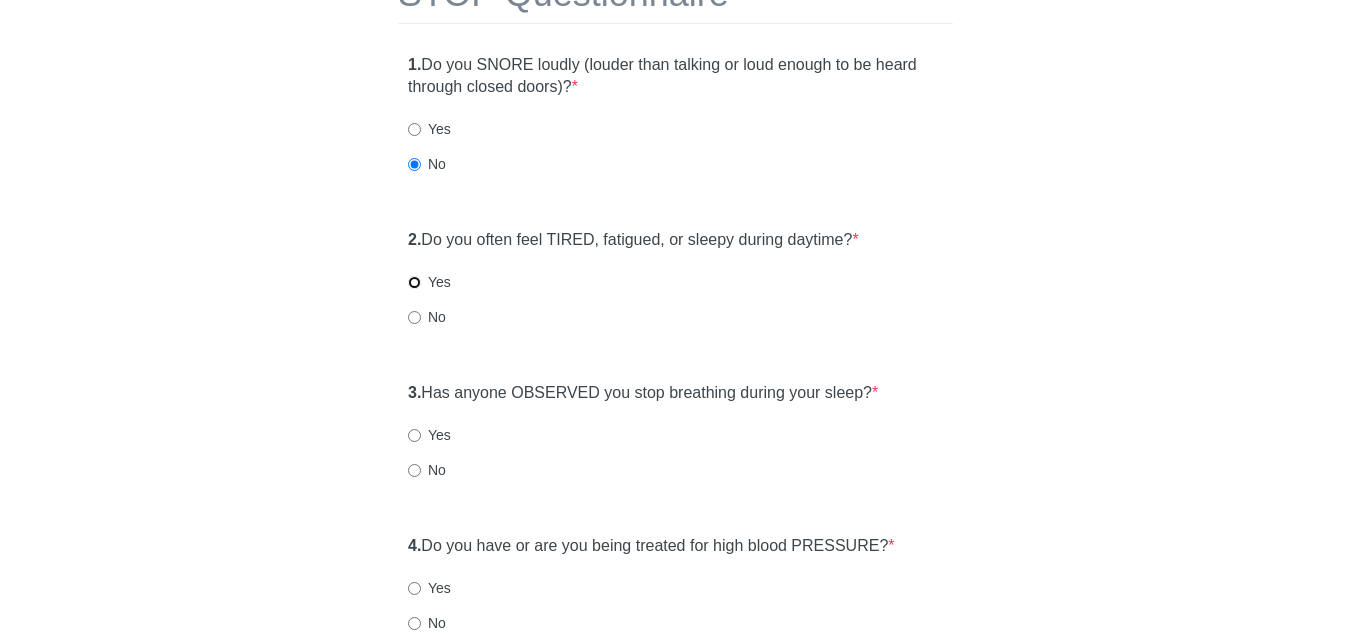 click on "Yes" at bounding box center [414, 282] 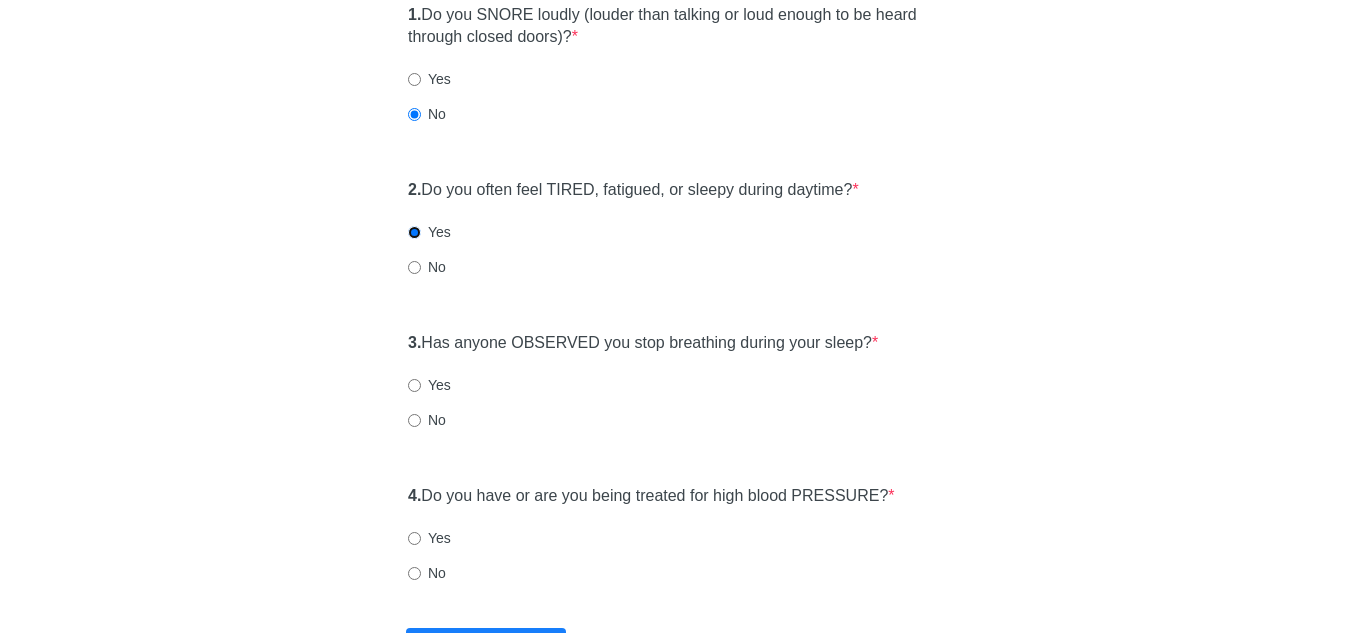 scroll, scrollTop: 186, scrollLeft: 0, axis: vertical 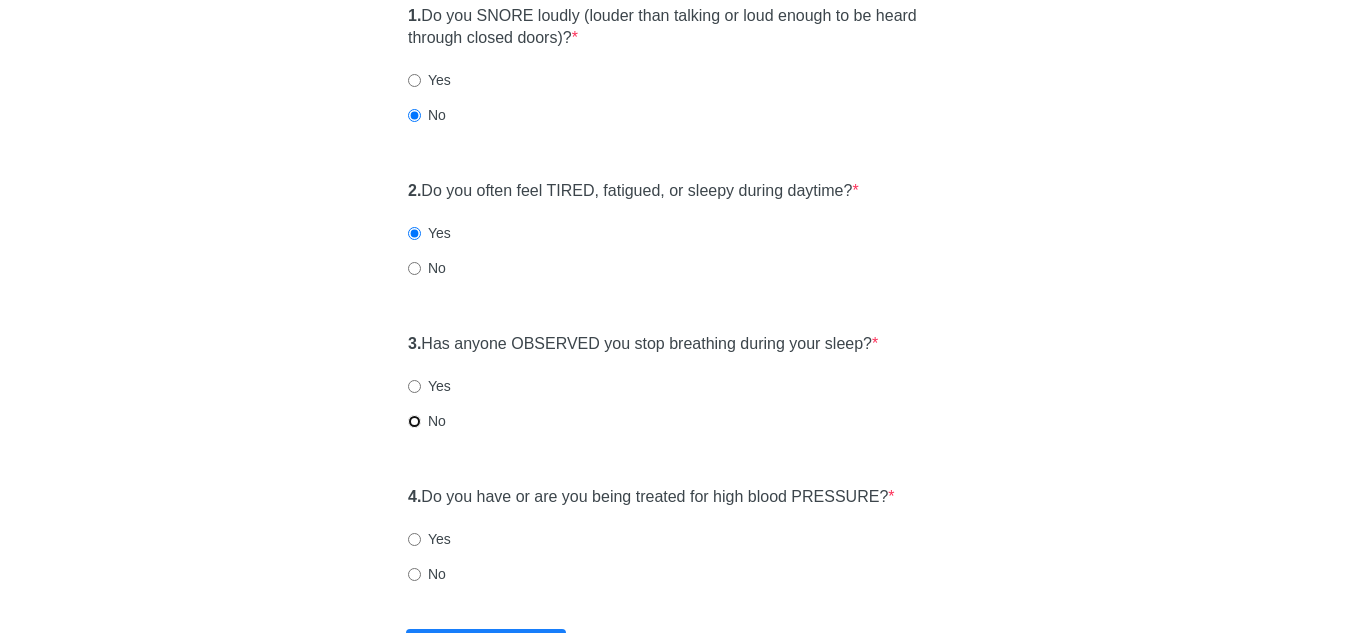 click on "No" at bounding box center [414, 421] 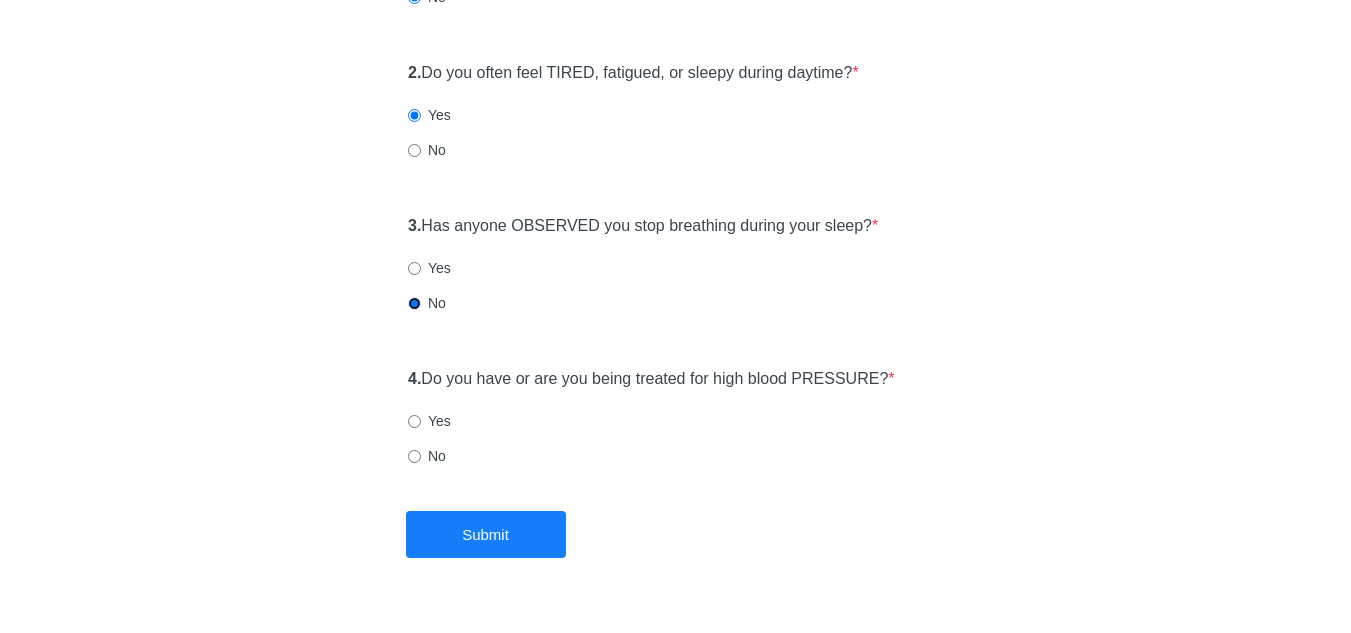 scroll, scrollTop: 305, scrollLeft: 0, axis: vertical 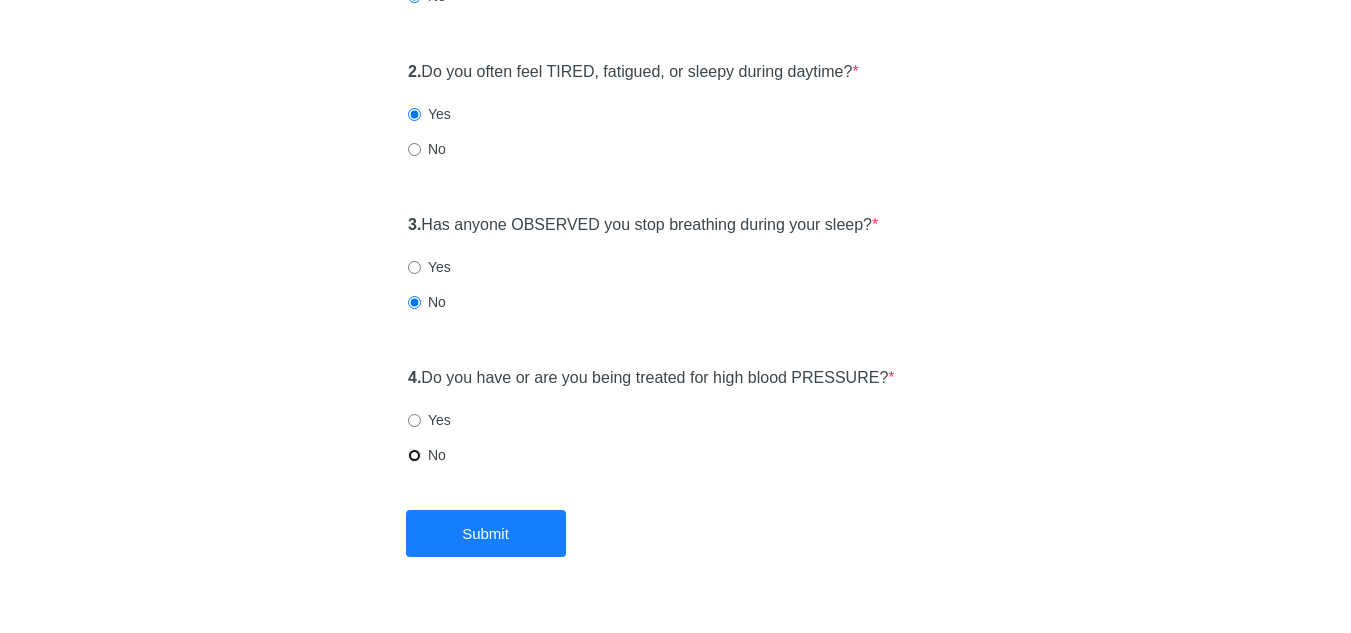 click on "No" at bounding box center [414, 455] 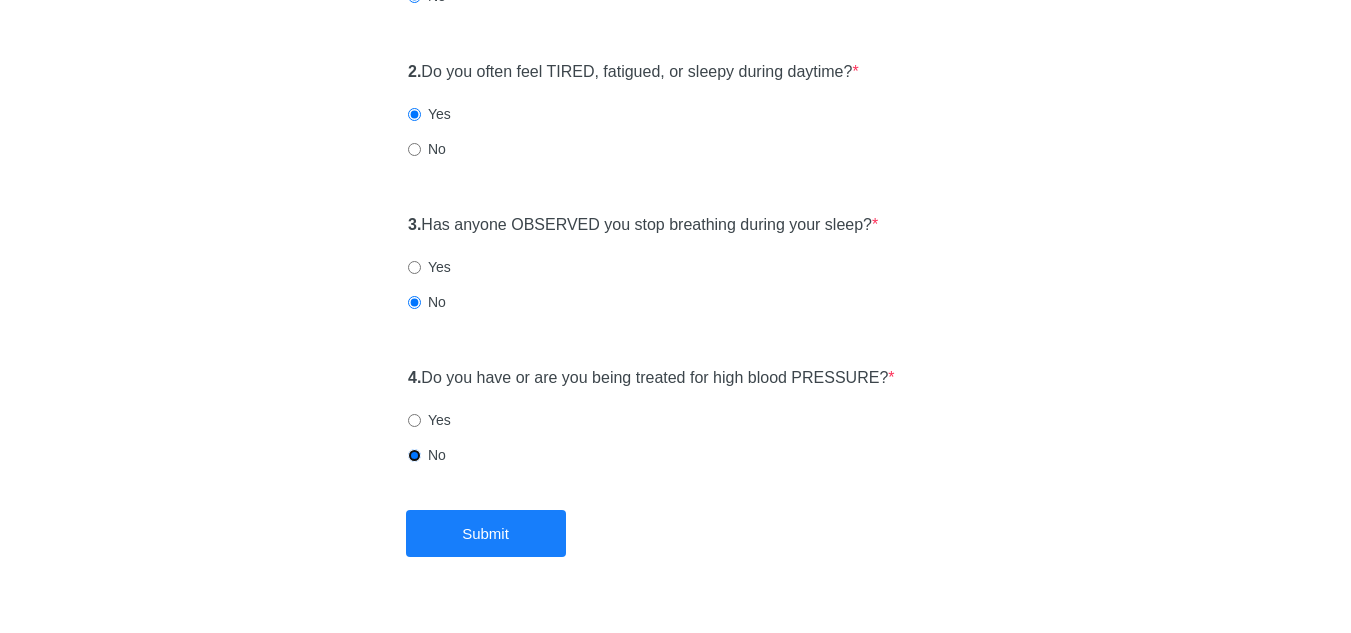 scroll, scrollTop: 338, scrollLeft: 0, axis: vertical 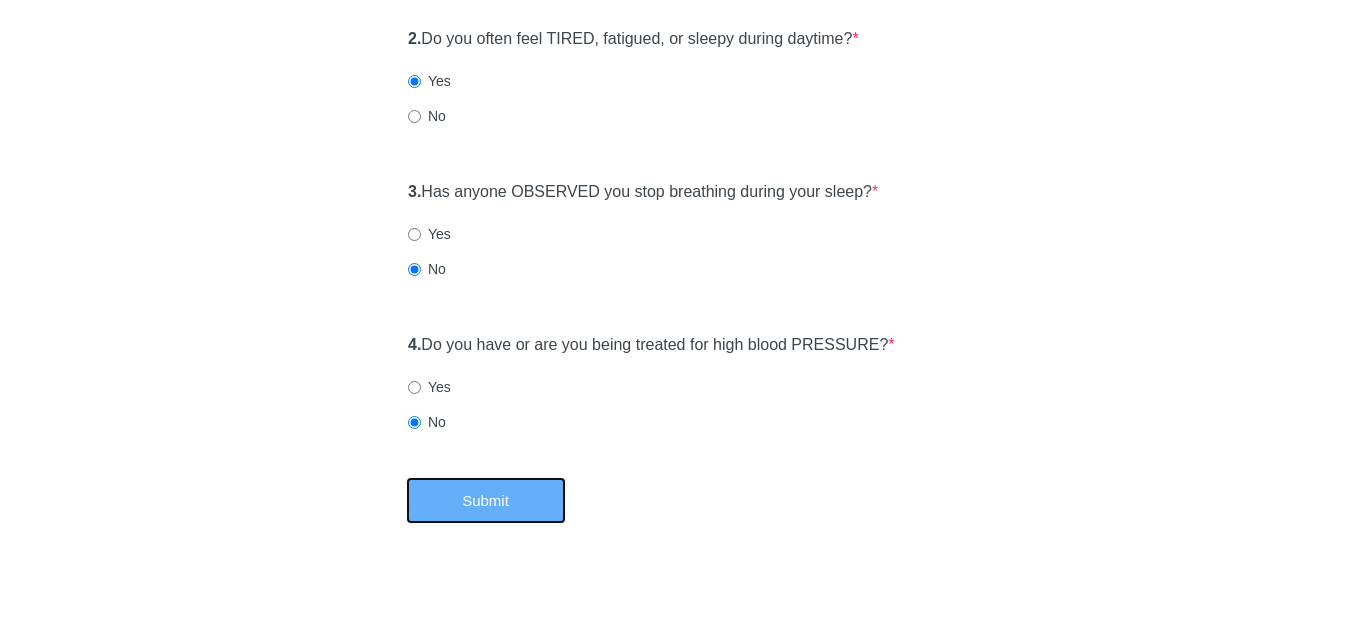 click on "Submit" at bounding box center [486, 500] 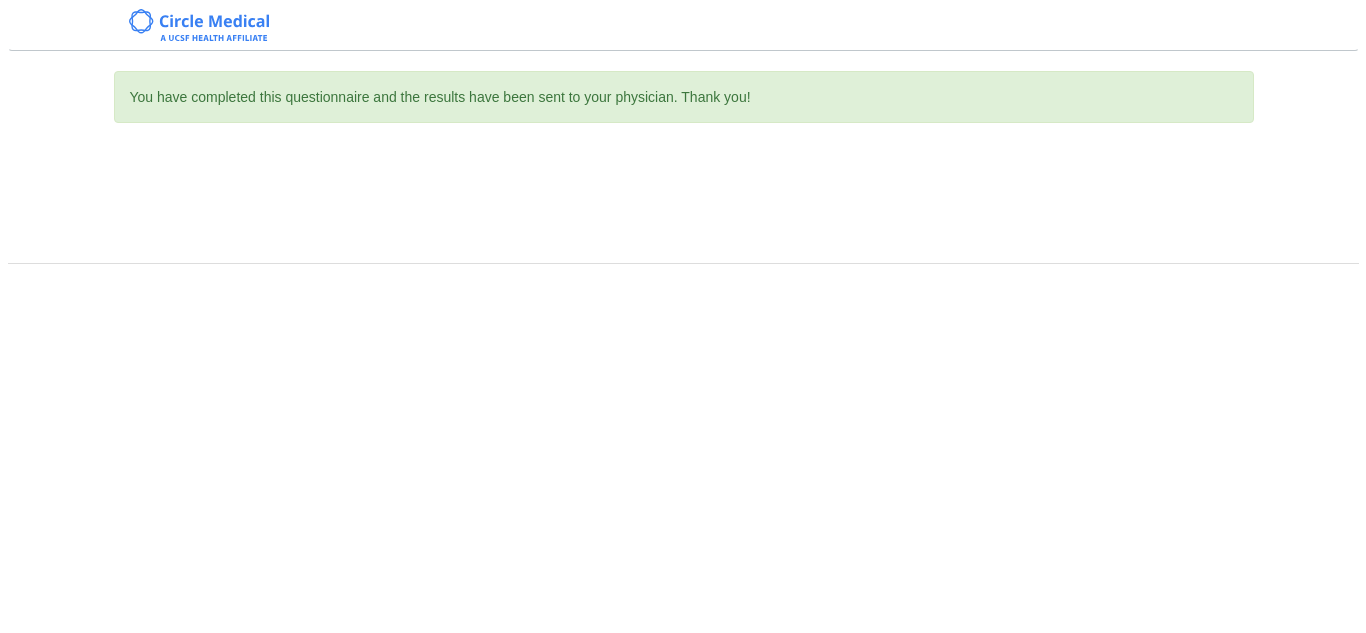scroll, scrollTop: 0, scrollLeft: 0, axis: both 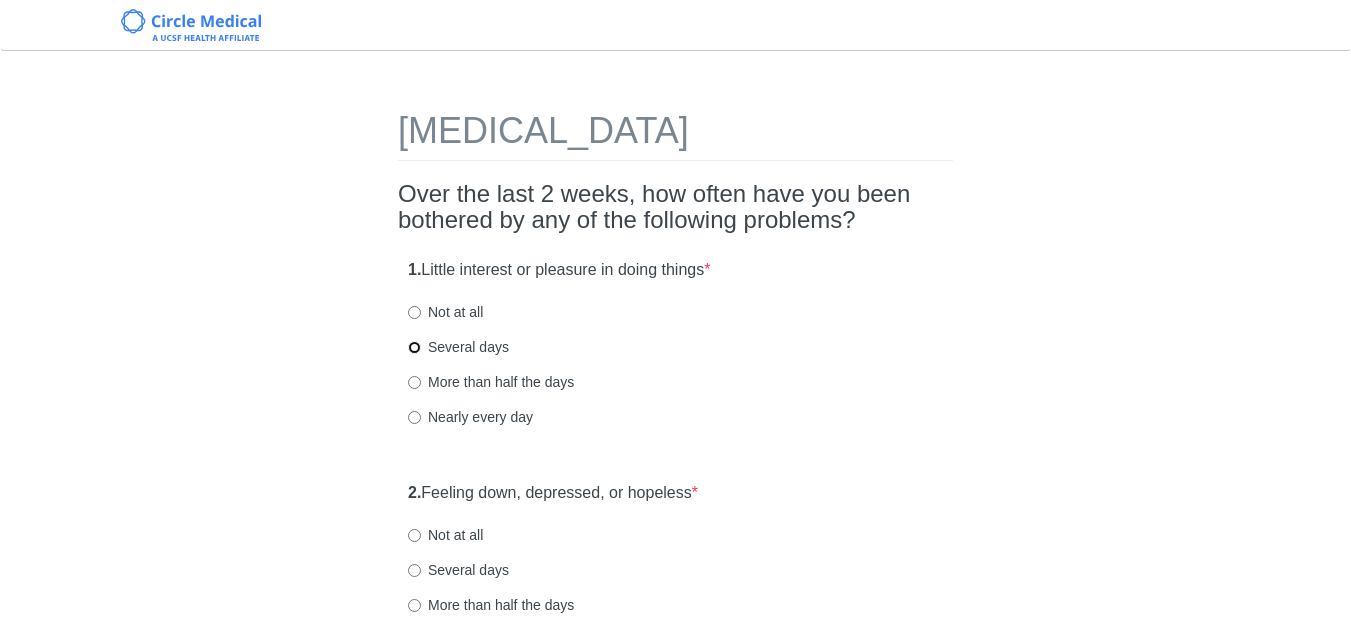 click on "Several days" at bounding box center [414, 347] 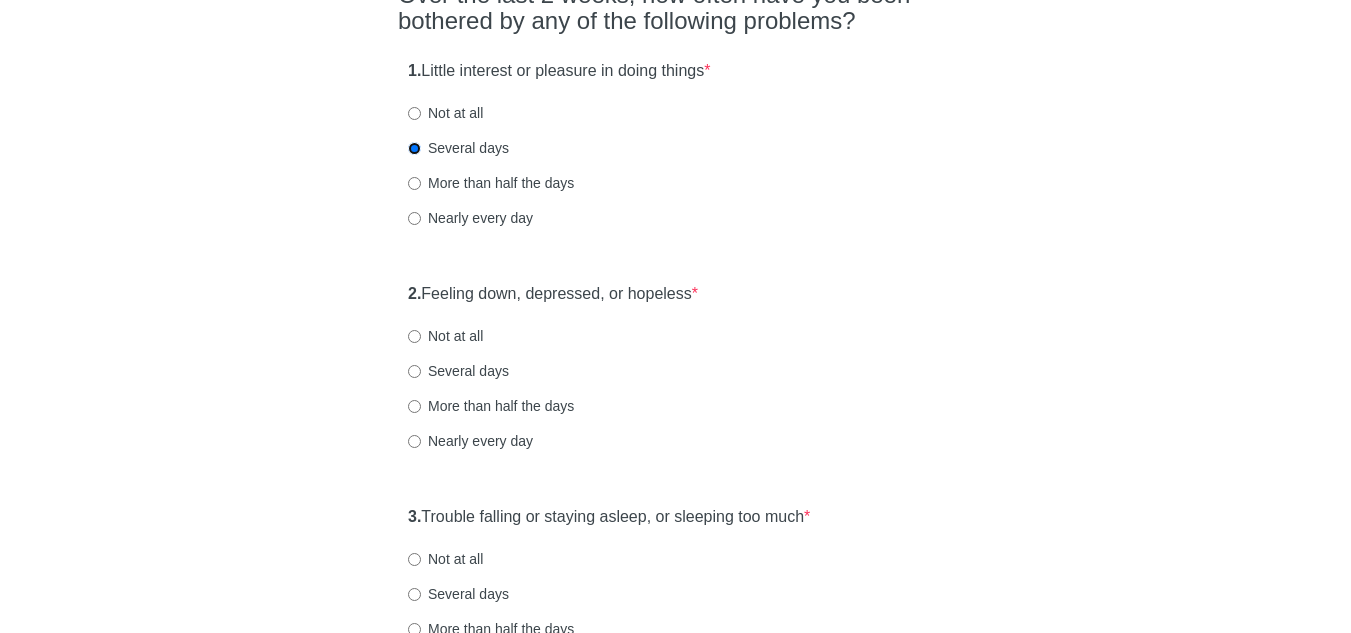 scroll, scrollTop: 196, scrollLeft: 0, axis: vertical 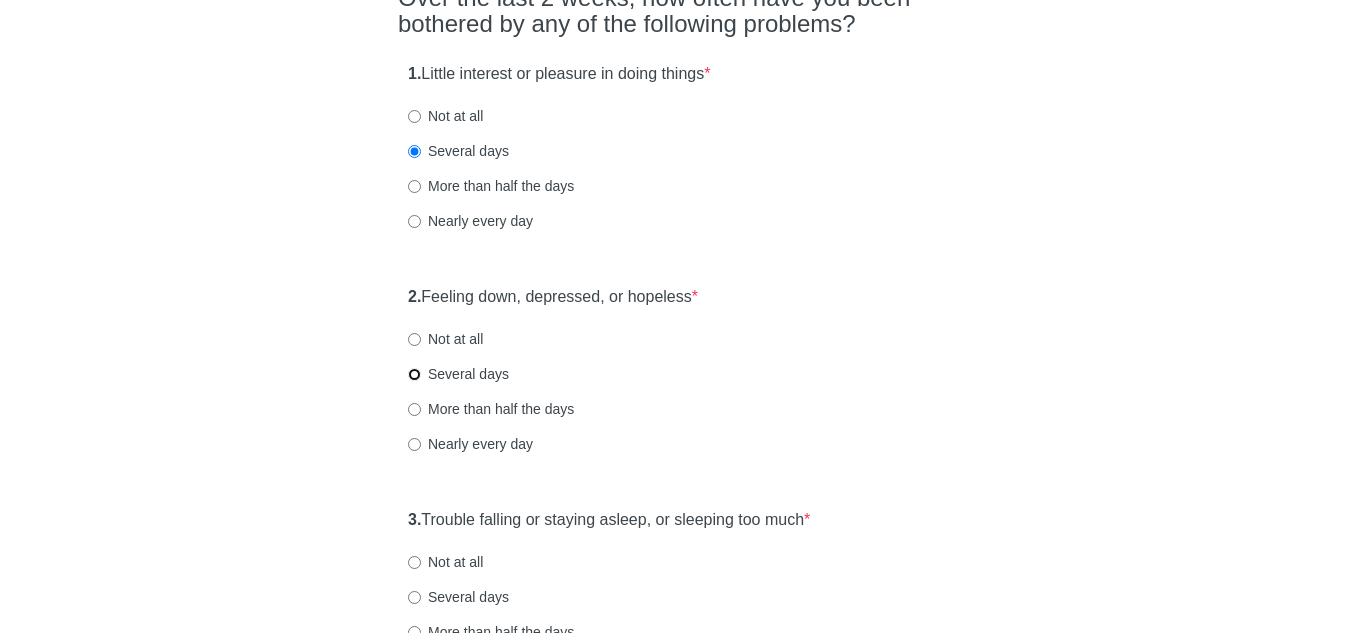 click on "Several days" at bounding box center [414, 374] 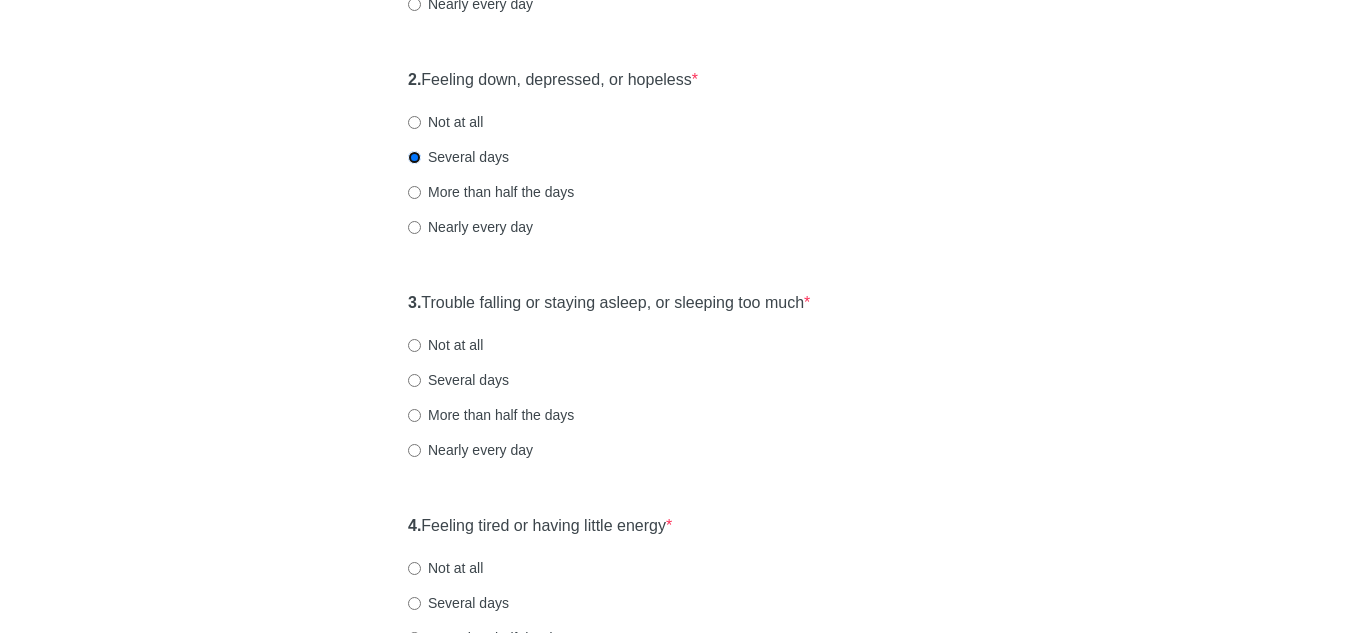 scroll, scrollTop: 417, scrollLeft: 0, axis: vertical 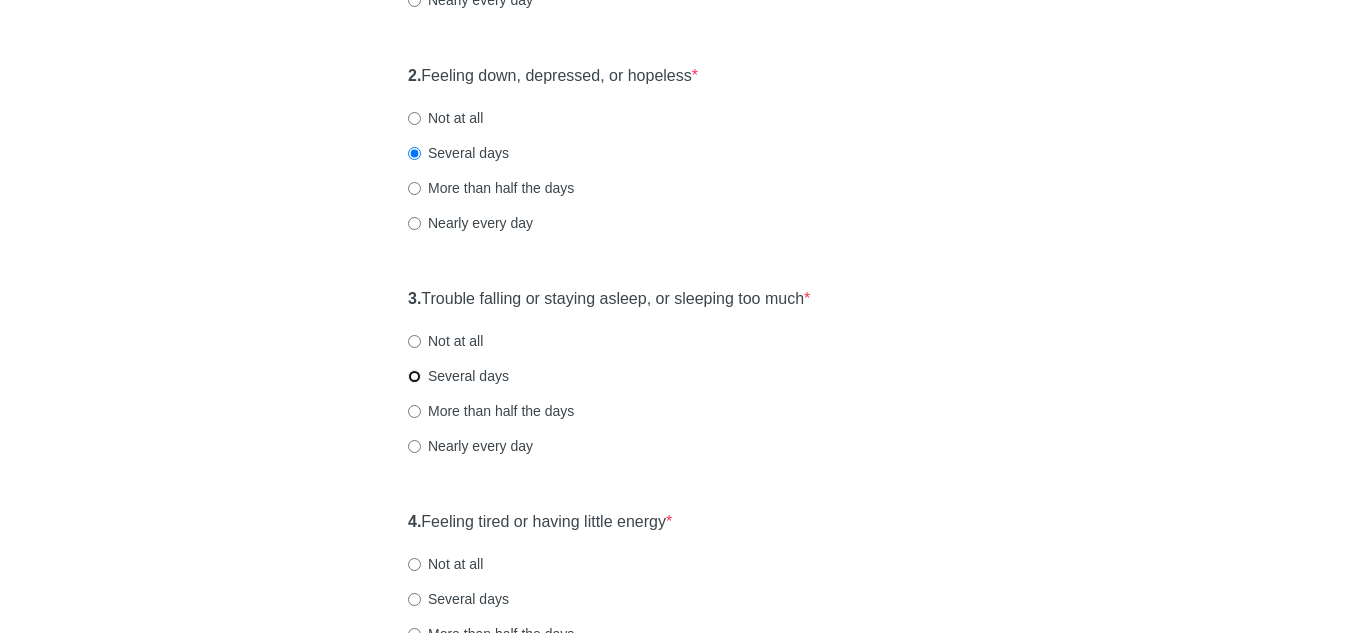 click on "Several days" at bounding box center [414, 376] 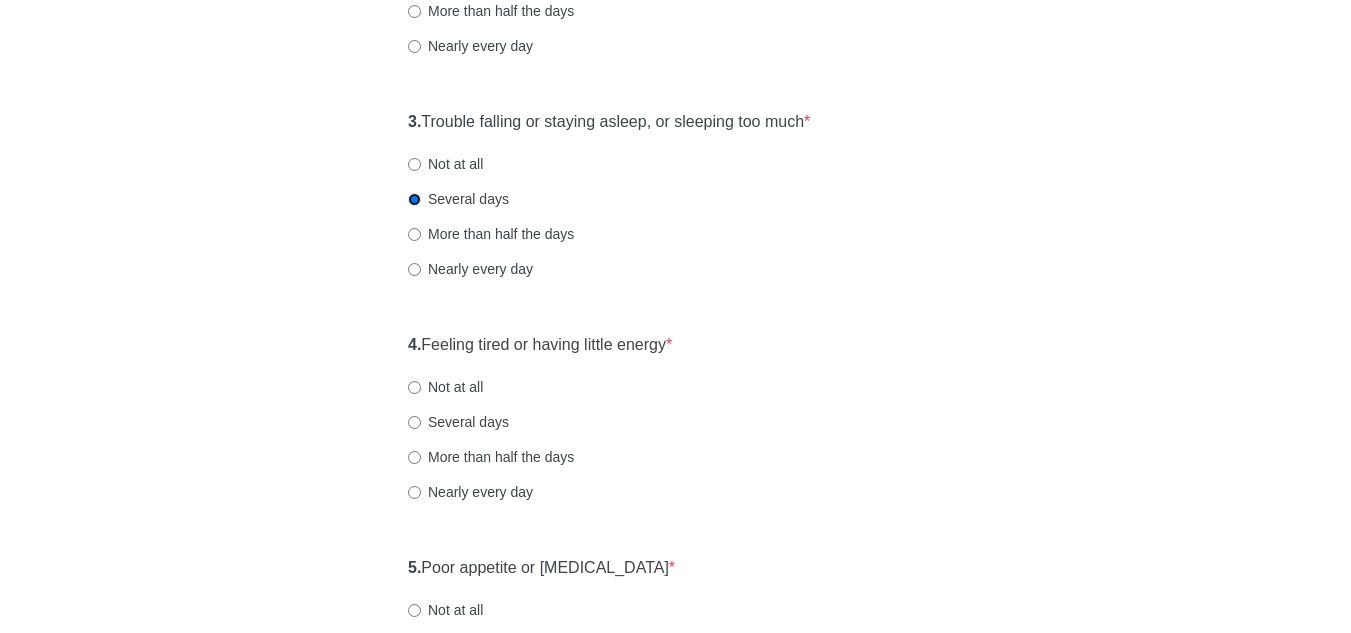 scroll, scrollTop: 647, scrollLeft: 0, axis: vertical 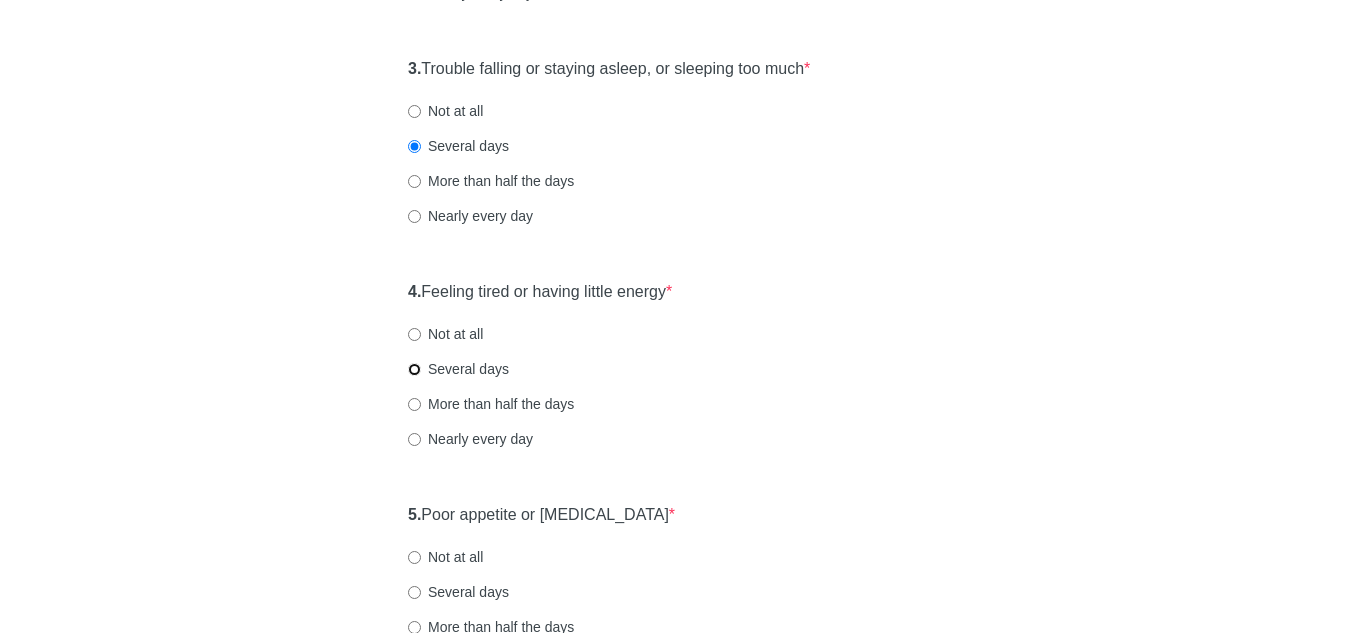 click on "Several days" at bounding box center [414, 369] 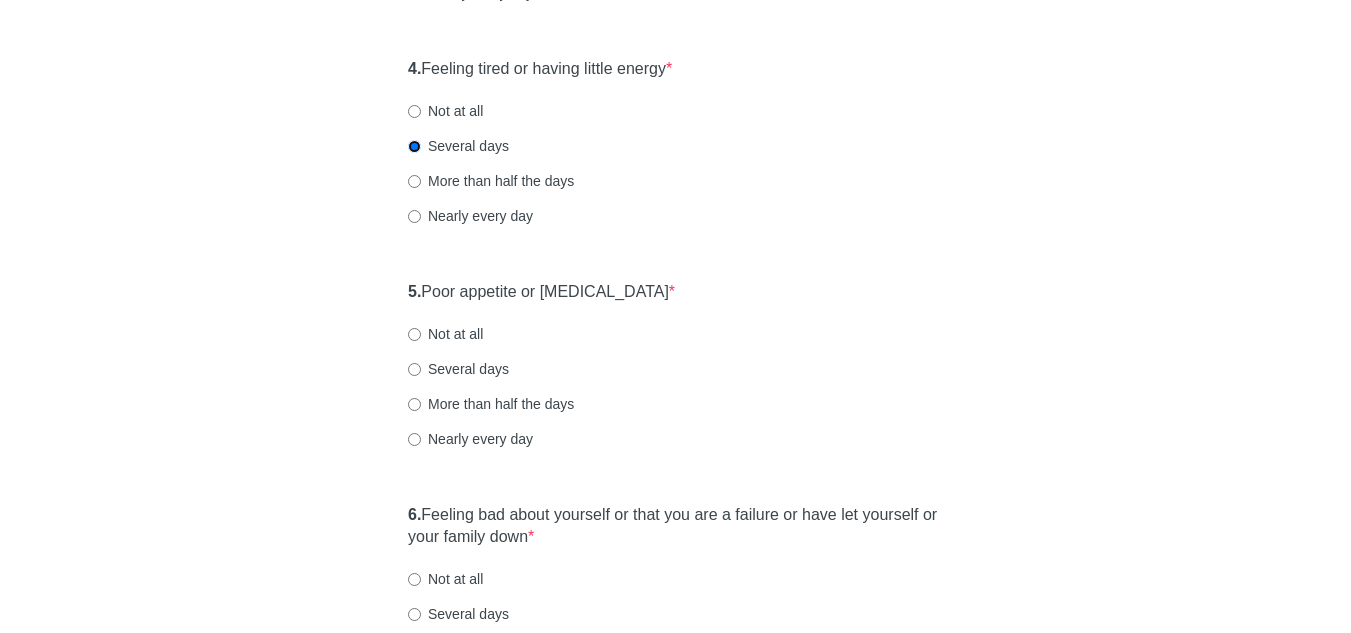 scroll, scrollTop: 871, scrollLeft: 0, axis: vertical 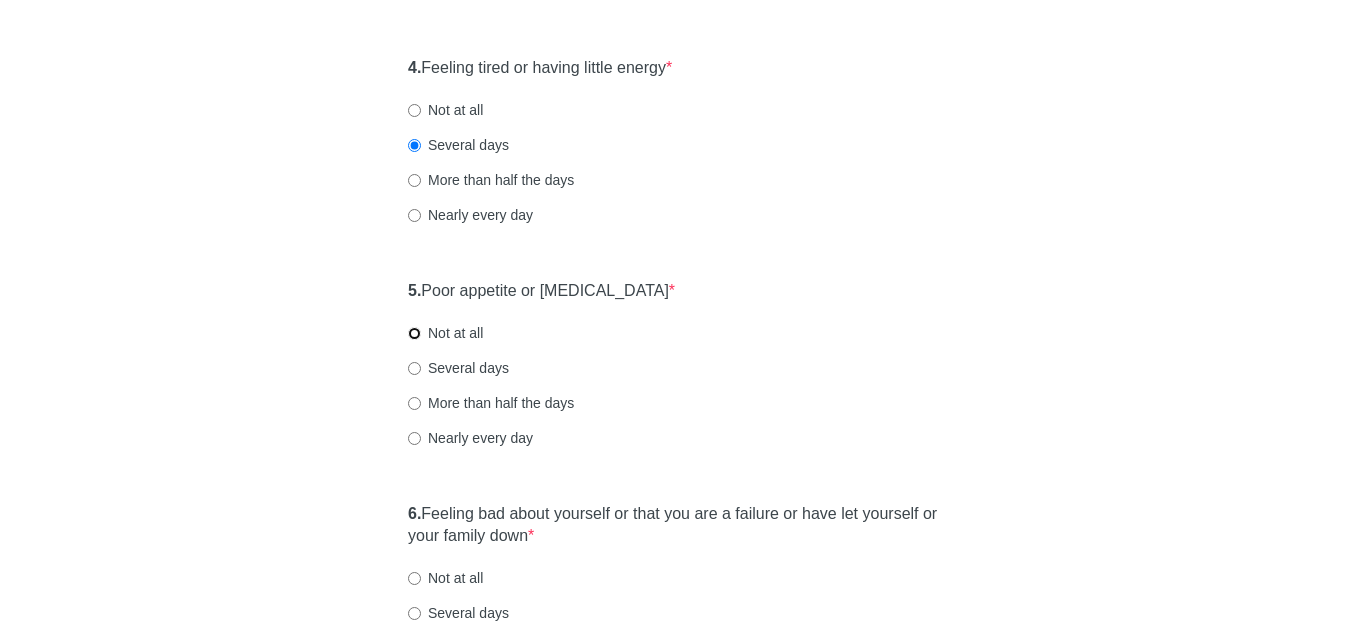 click on "Not at all" at bounding box center (414, 333) 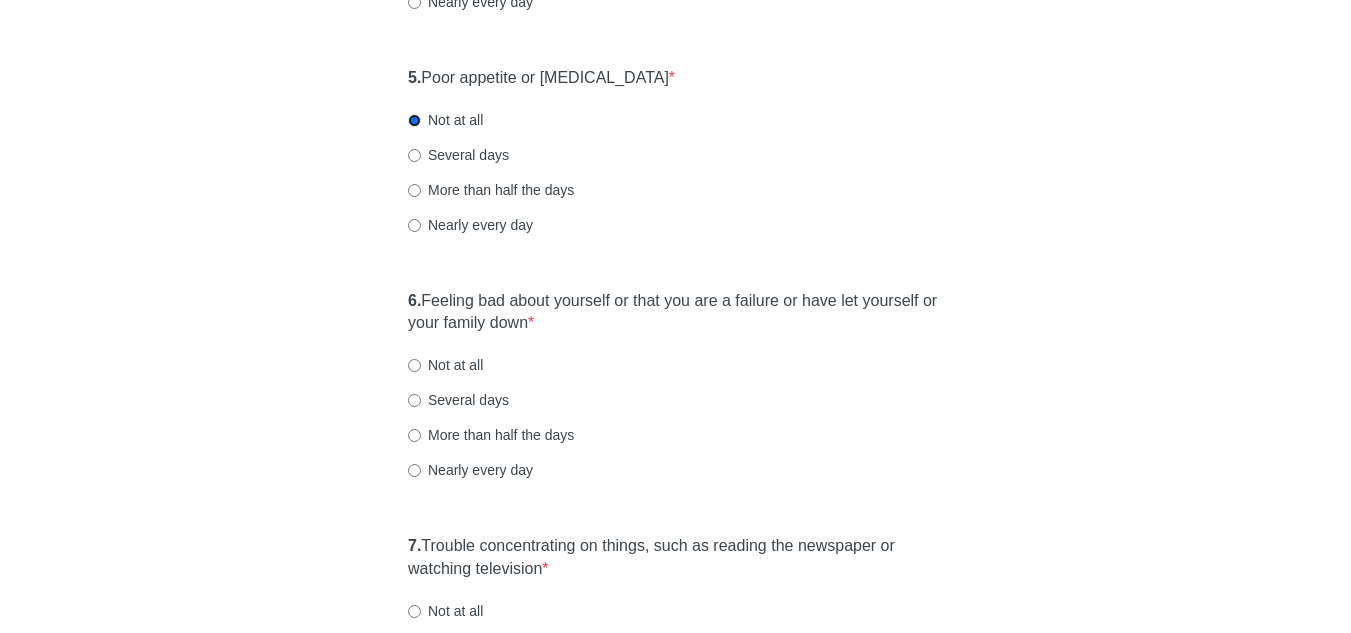 scroll, scrollTop: 1088, scrollLeft: 0, axis: vertical 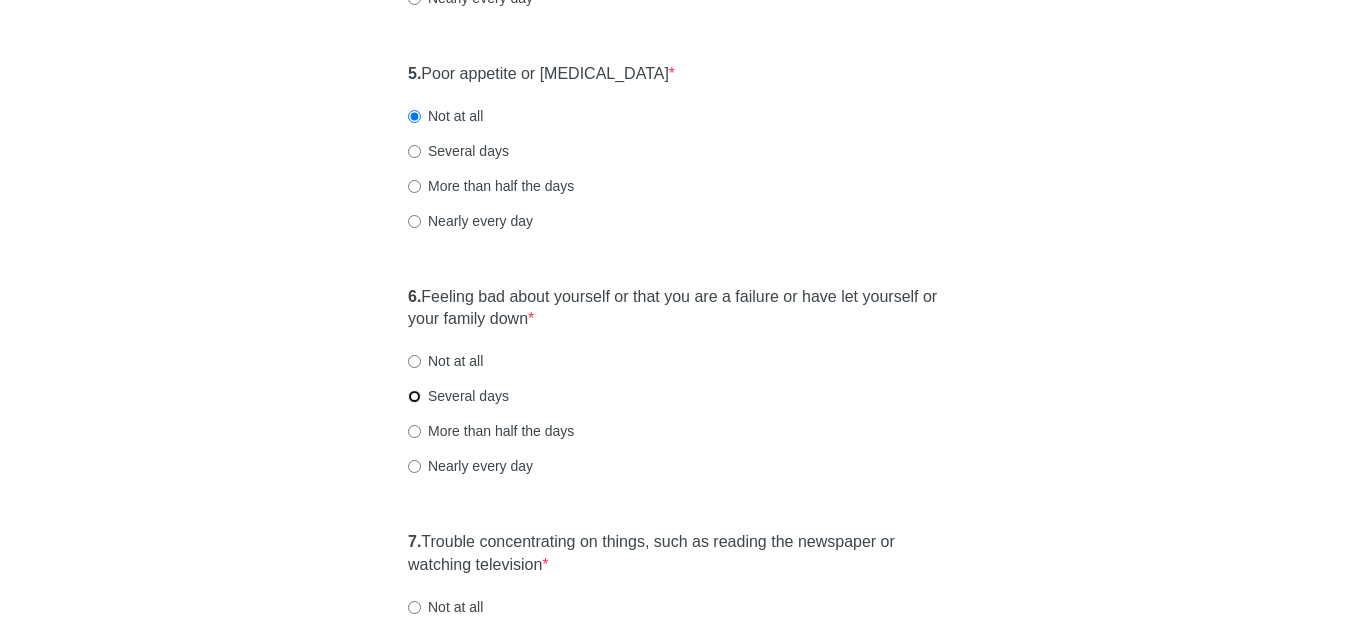 click on "Several days" at bounding box center (414, 396) 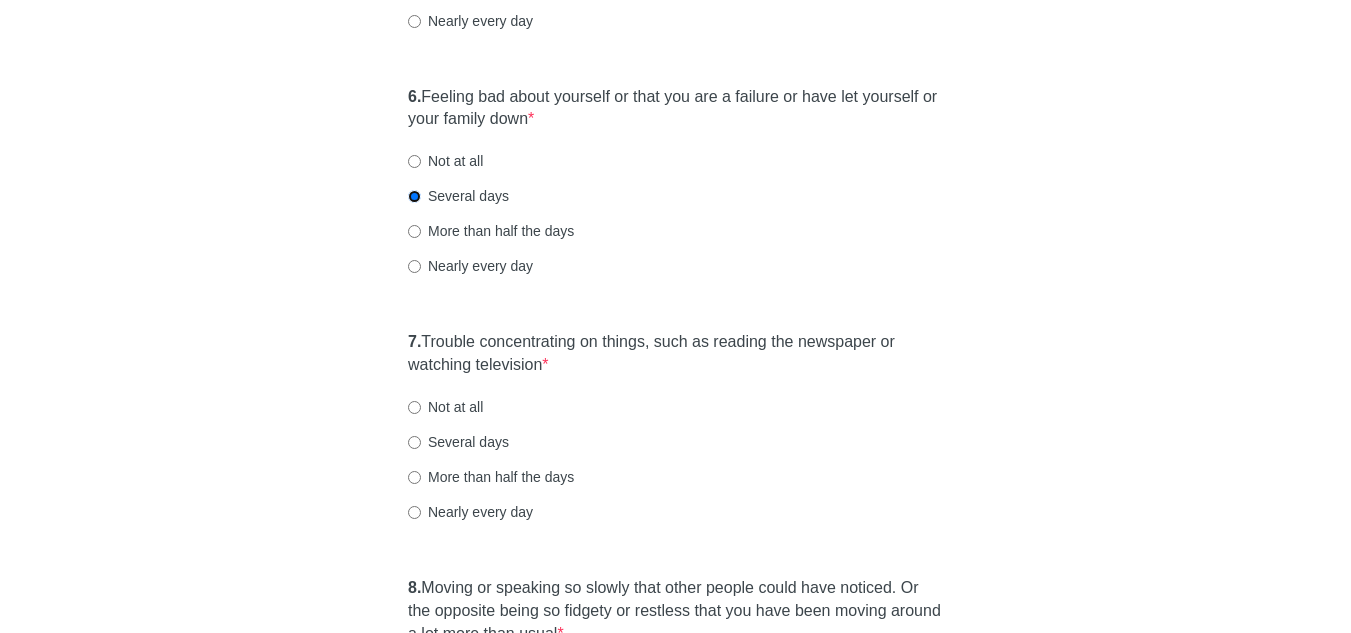 scroll, scrollTop: 1289, scrollLeft: 0, axis: vertical 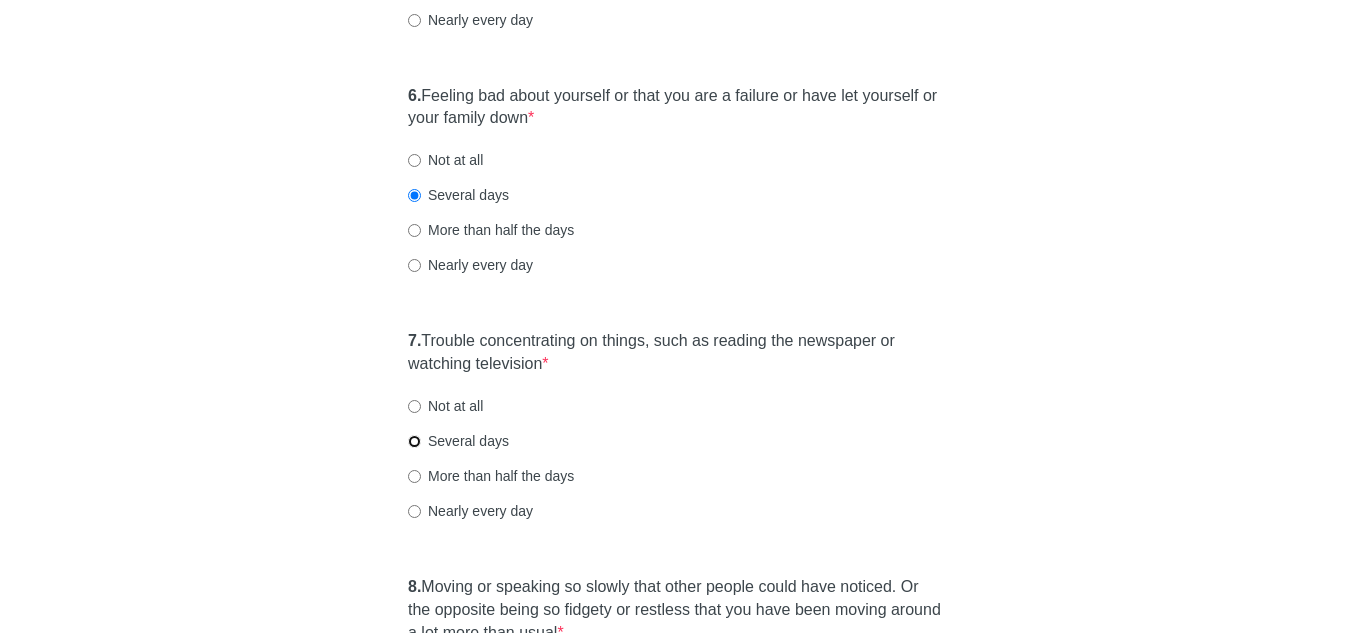 click on "Several days" at bounding box center (414, 441) 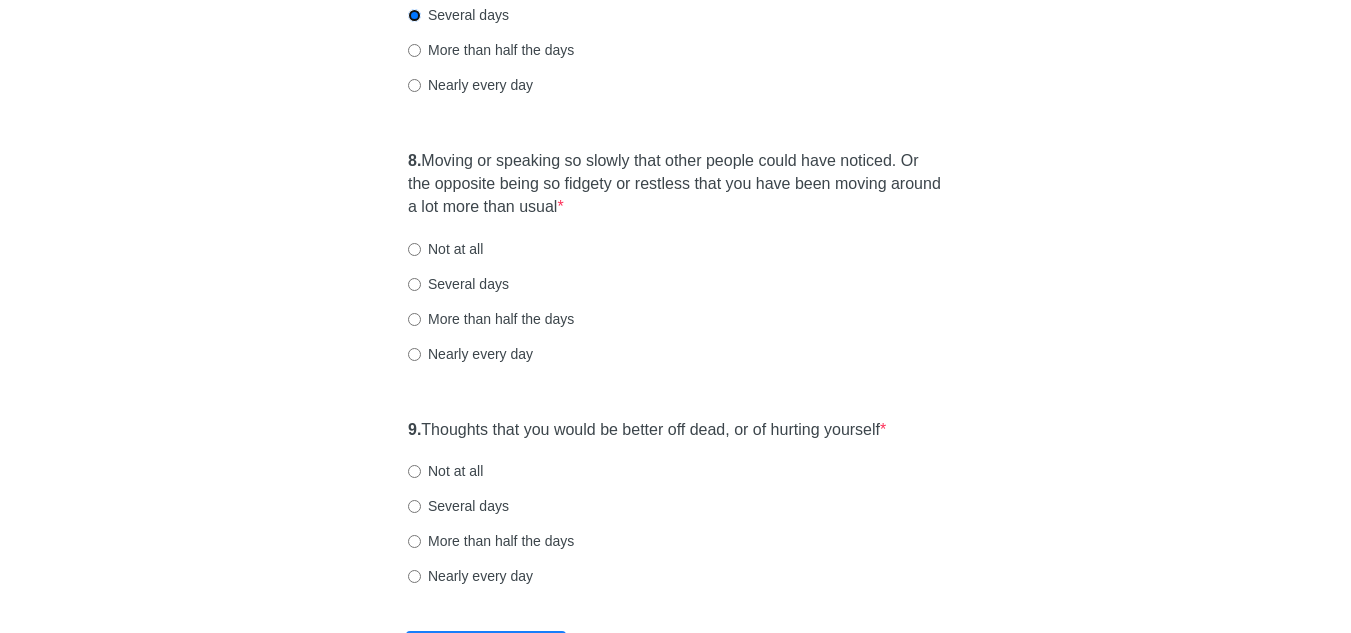scroll, scrollTop: 1716, scrollLeft: 0, axis: vertical 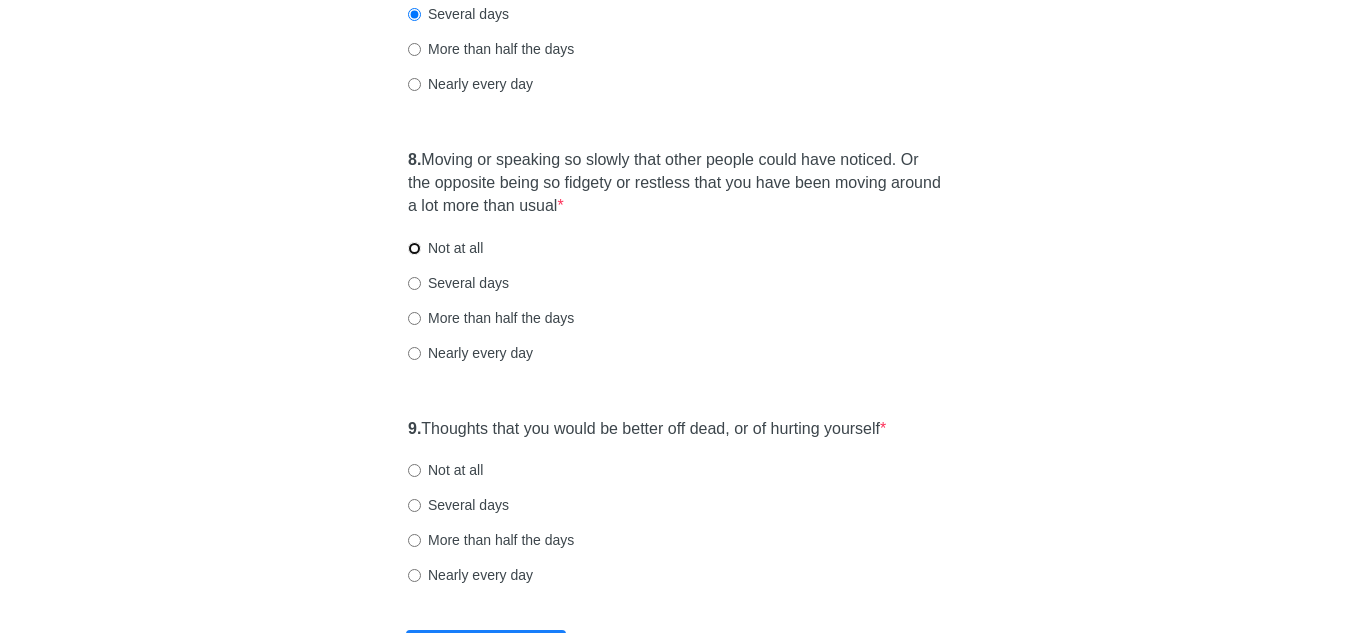 click on "Not at all" at bounding box center [414, 248] 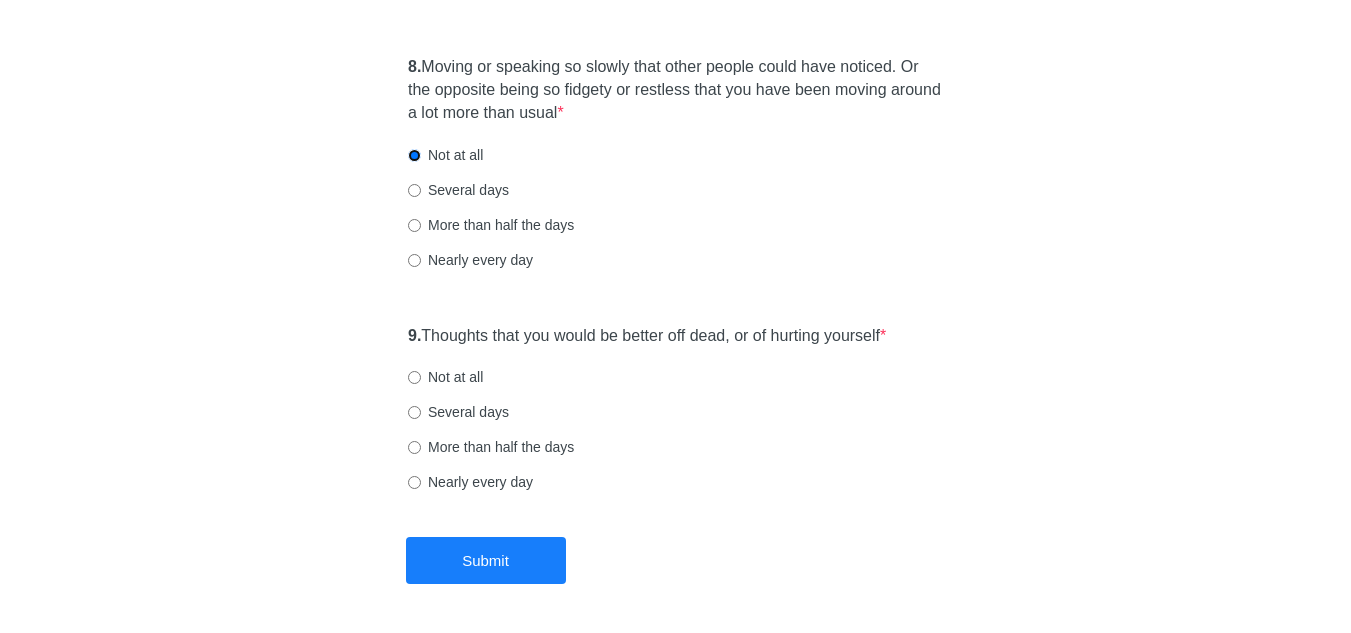 scroll, scrollTop: 1810, scrollLeft: 0, axis: vertical 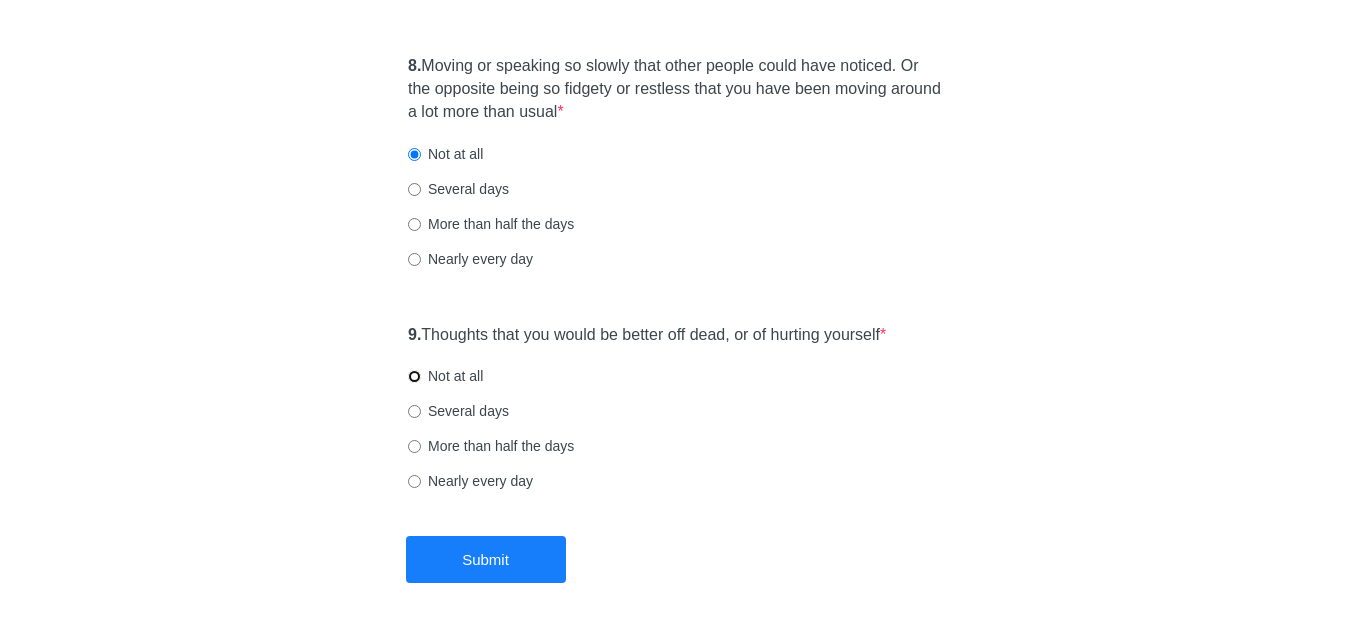 click on "Not at all" at bounding box center (414, 376) 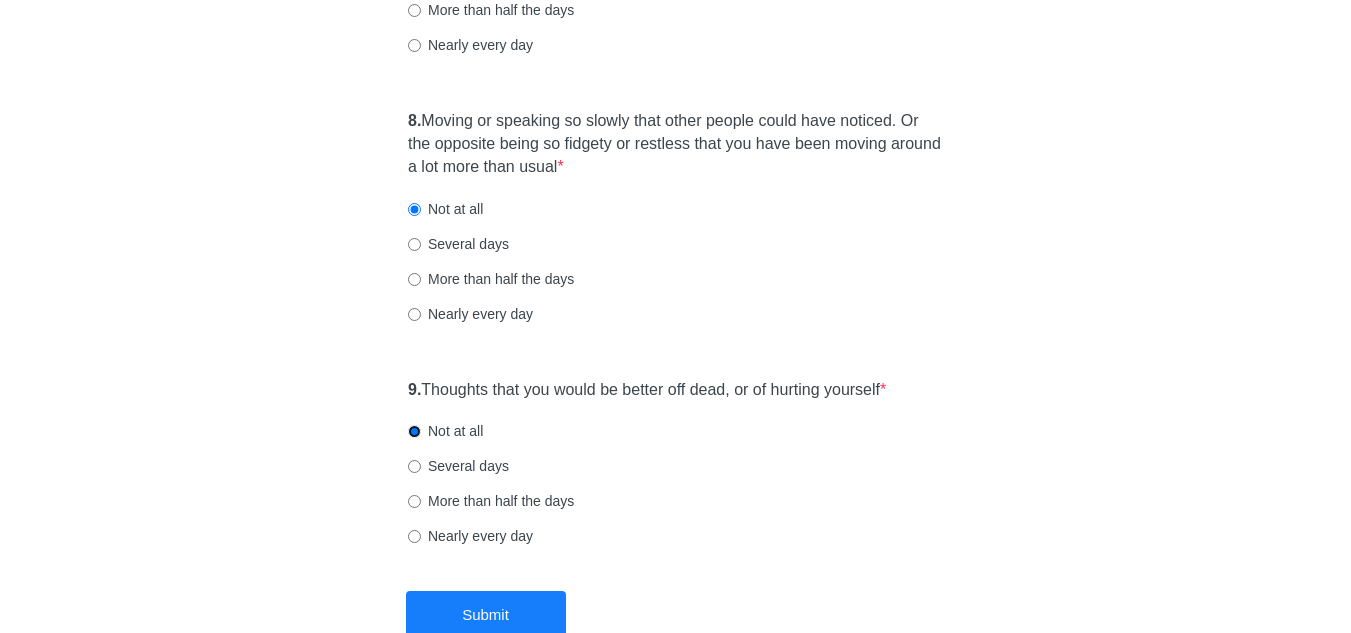scroll, scrollTop: 1881, scrollLeft: 0, axis: vertical 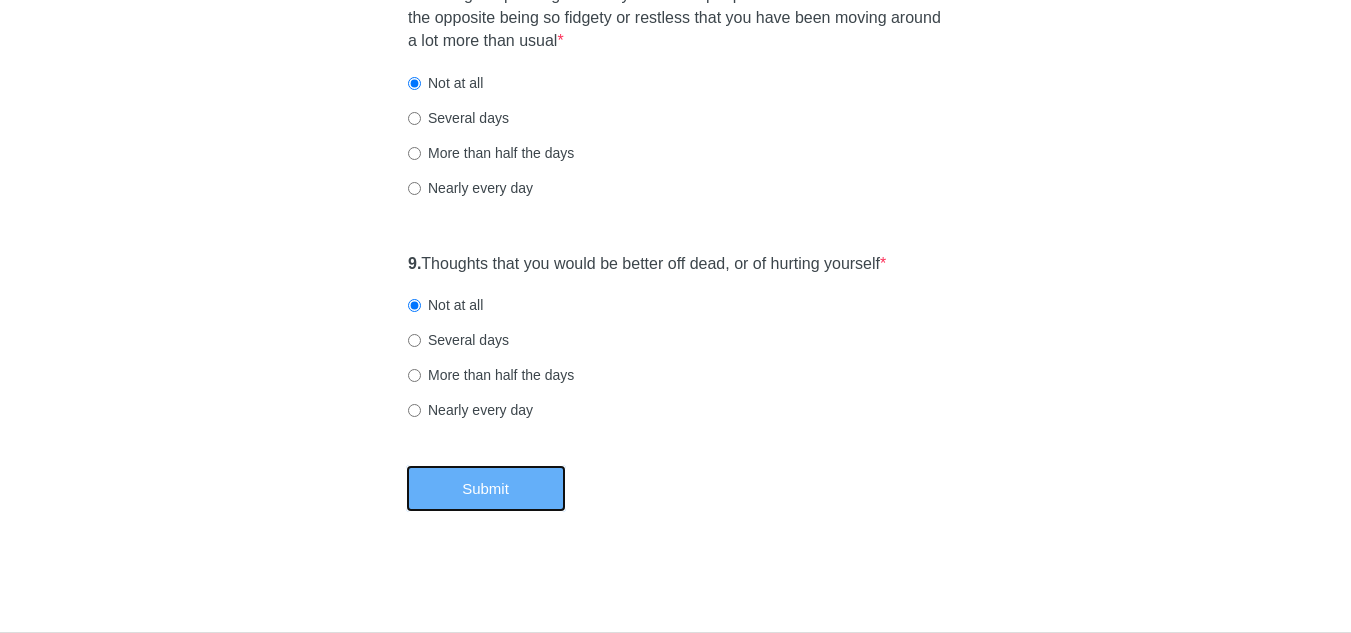 click on "Submit" at bounding box center (486, 488) 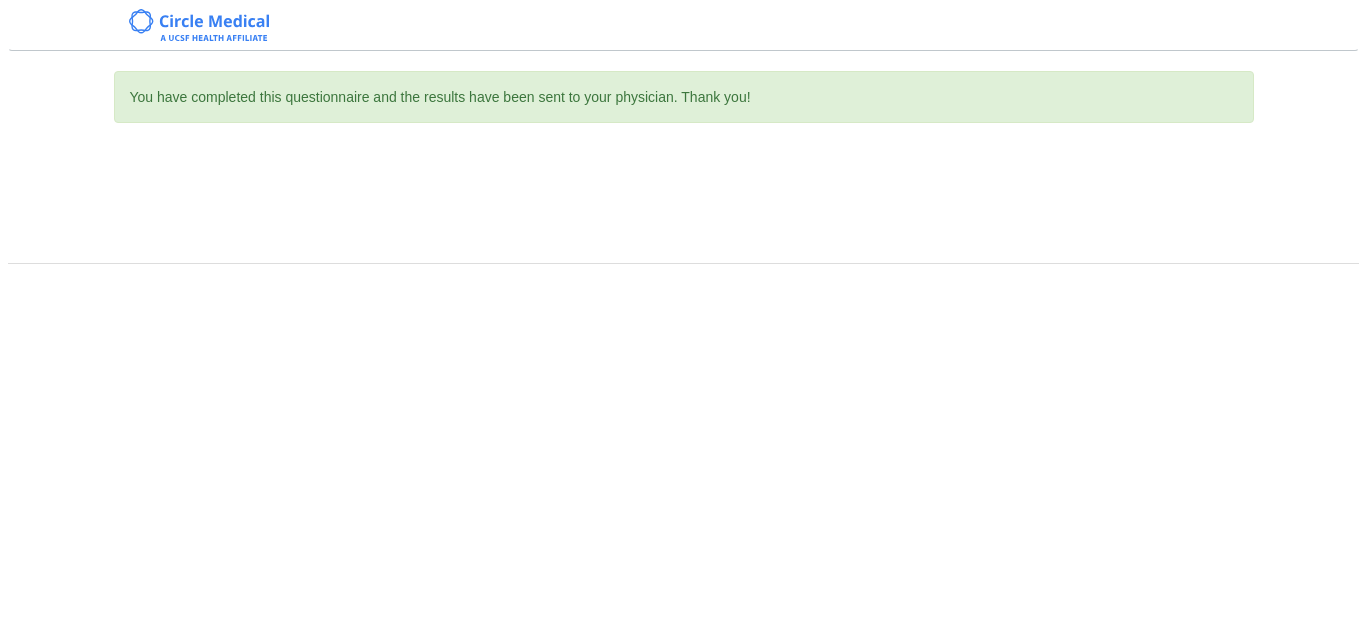 scroll, scrollTop: 0, scrollLeft: 0, axis: both 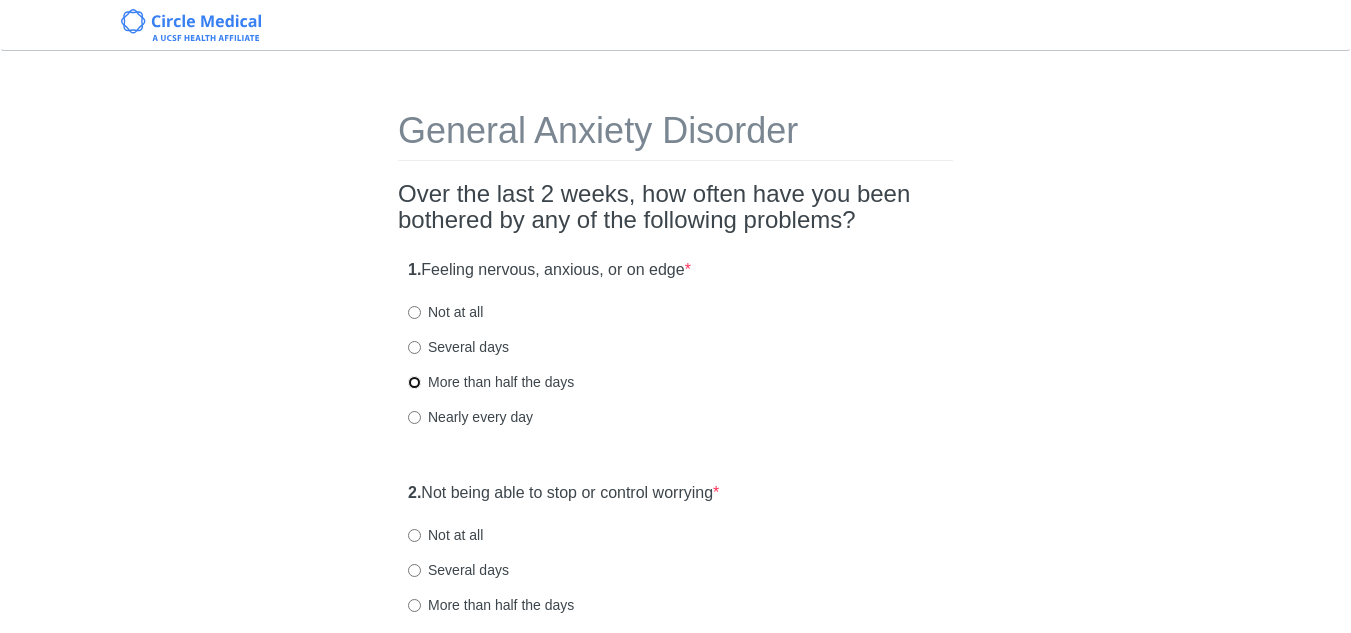 click on "More than half the days" at bounding box center (414, 382) 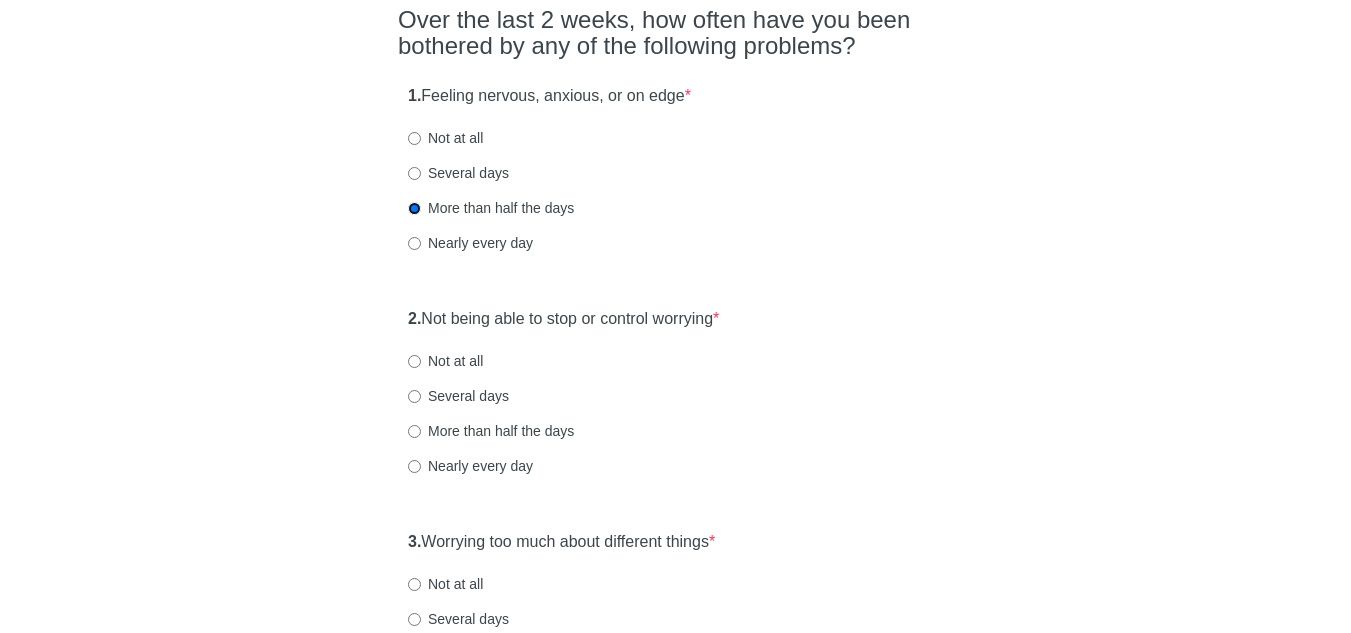 scroll, scrollTop: 177, scrollLeft: 0, axis: vertical 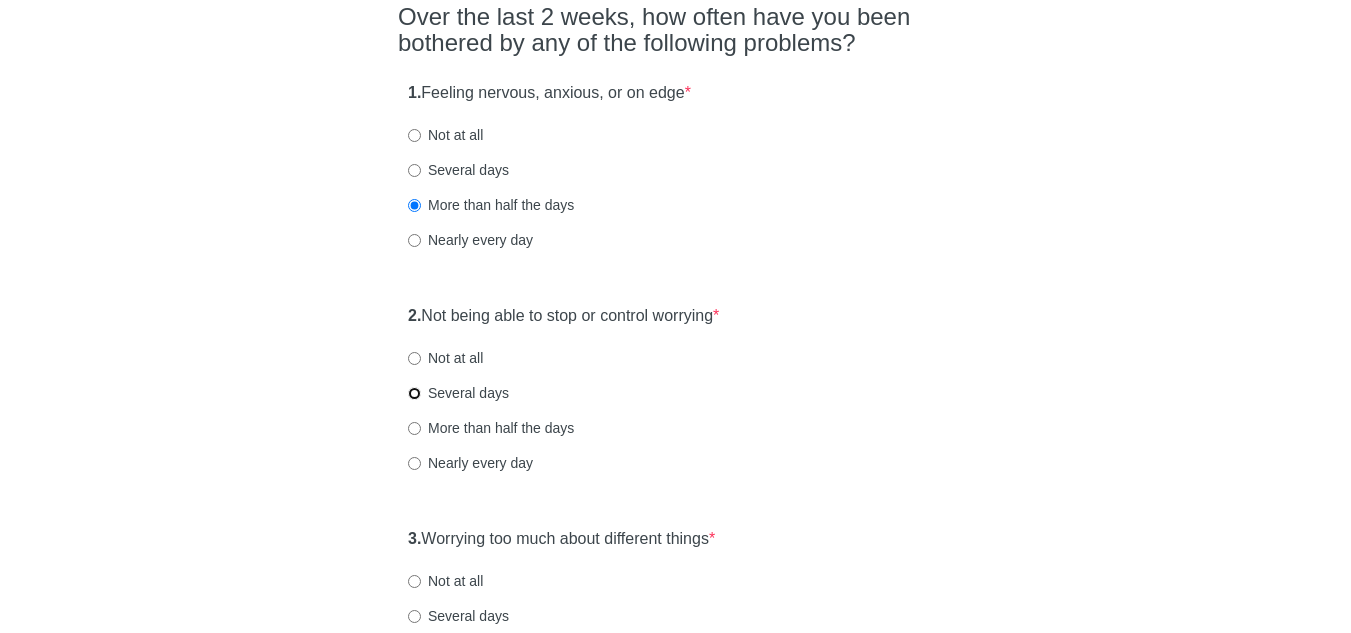 click on "Several days" at bounding box center (414, 393) 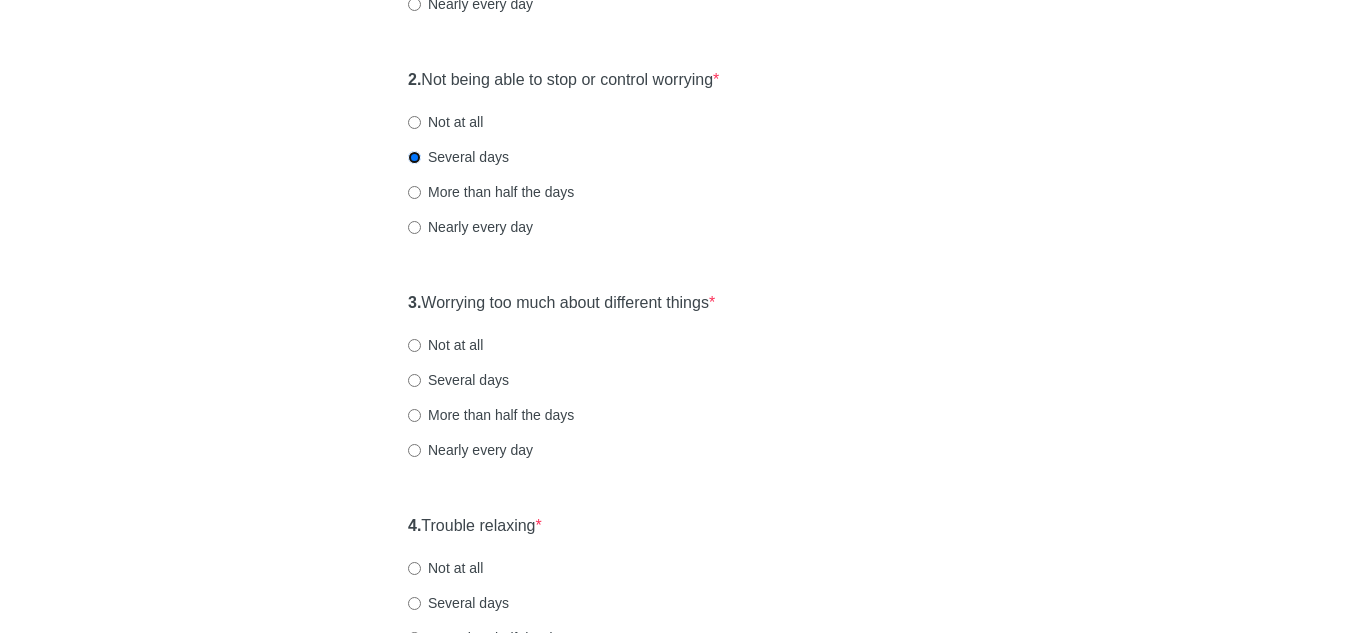 scroll, scrollTop: 427, scrollLeft: 0, axis: vertical 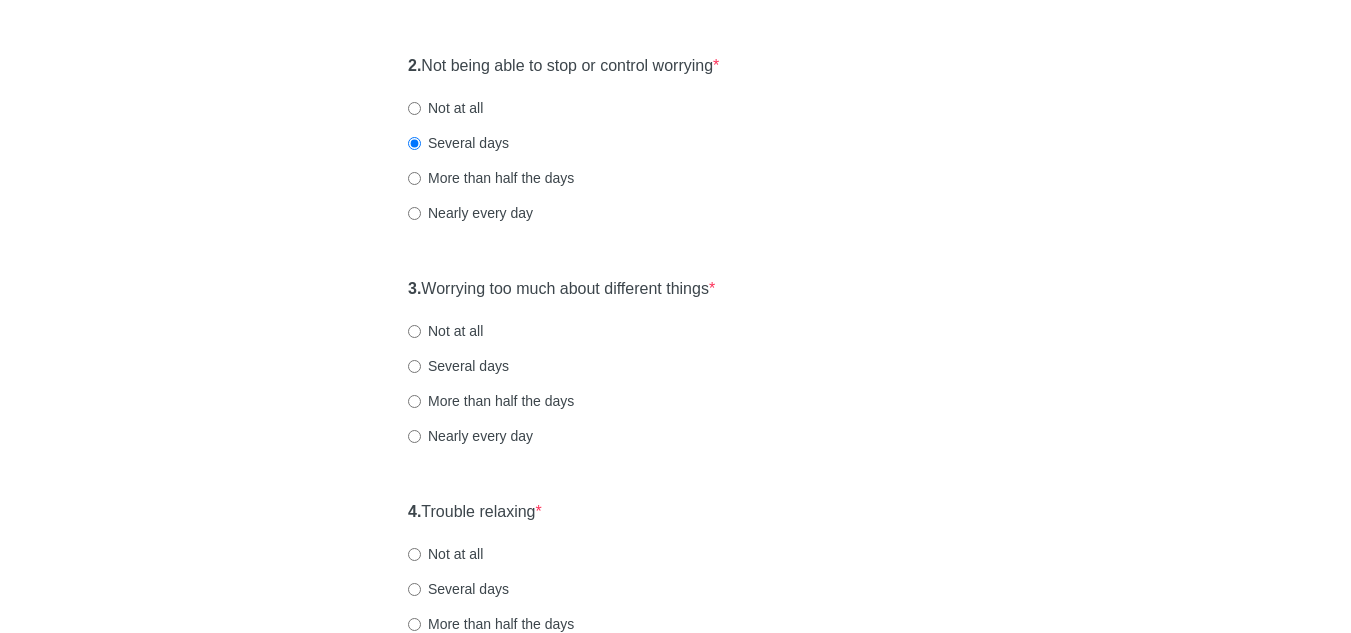 click on "More than half the days" at bounding box center [491, 401] 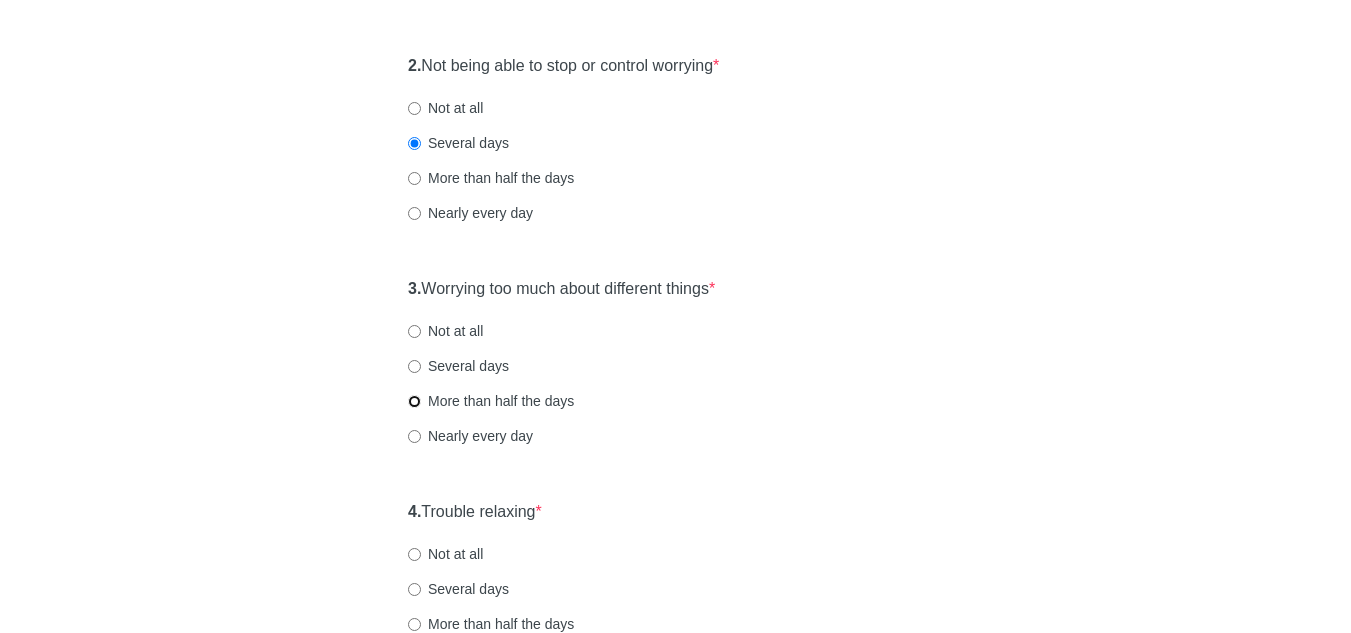 click on "More than half the days" at bounding box center (414, 401) 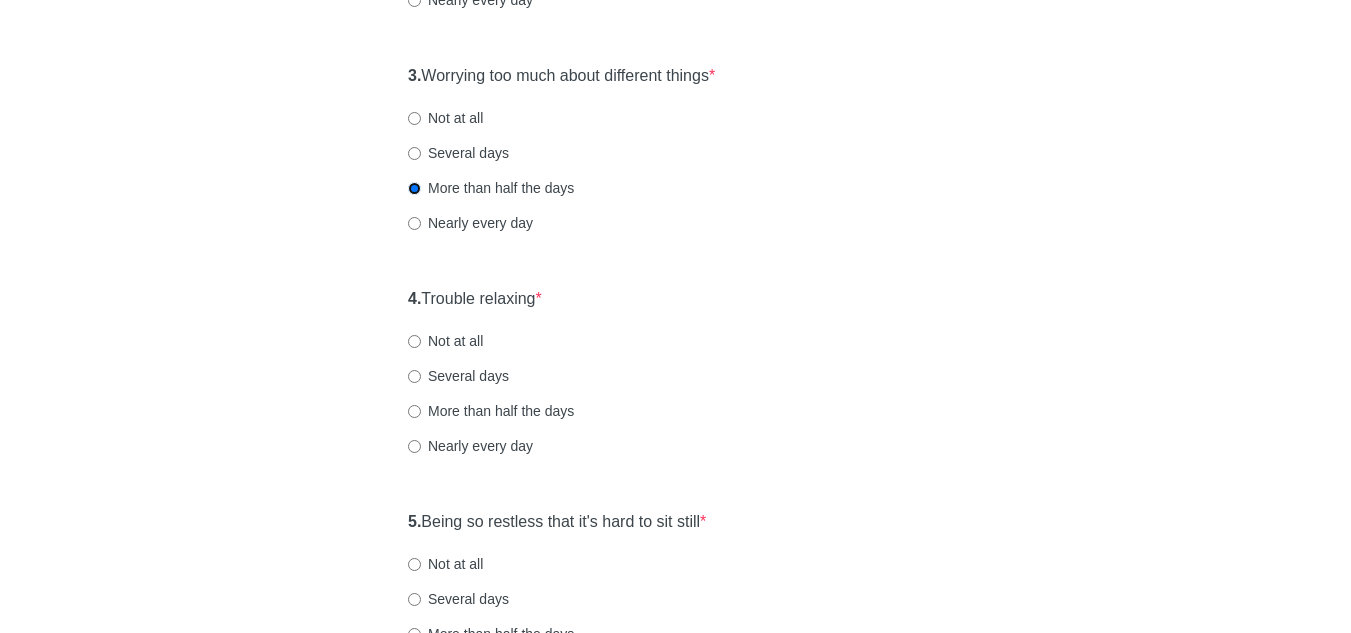 scroll, scrollTop: 639, scrollLeft: 0, axis: vertical 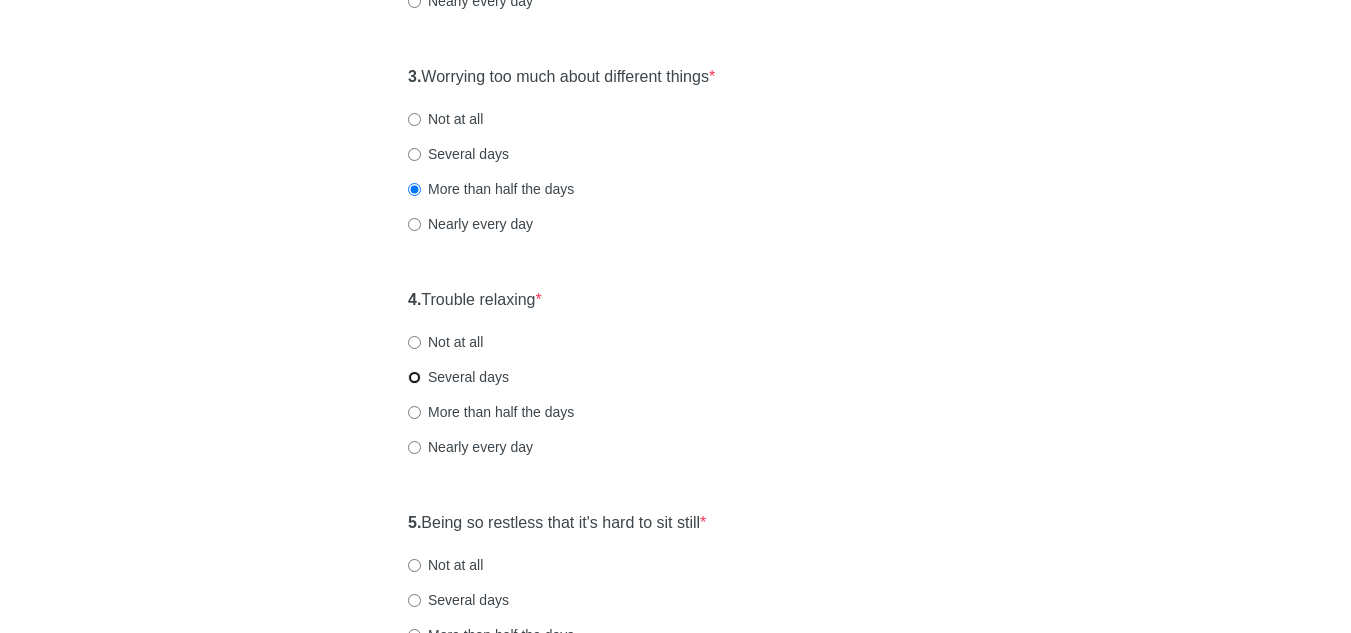 click on "Several days" at bounding box center (414, 377) 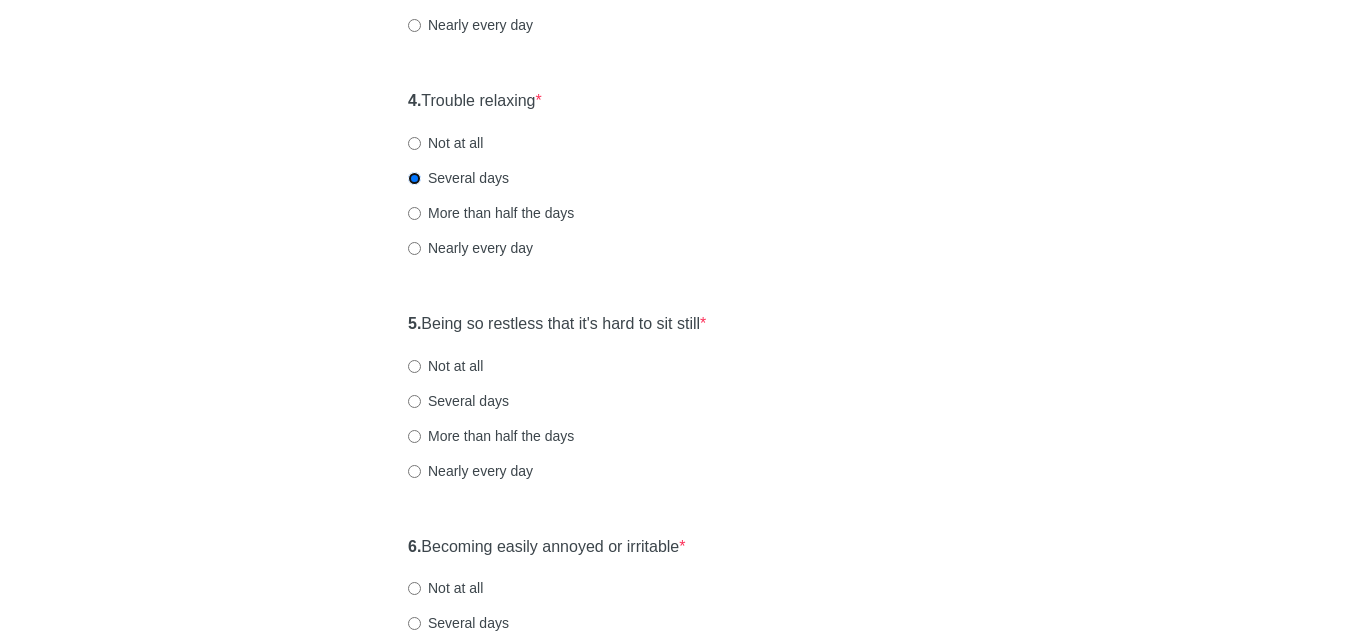 scroll, scrollTop: 843, scrollLeft: 0, axis: vertical 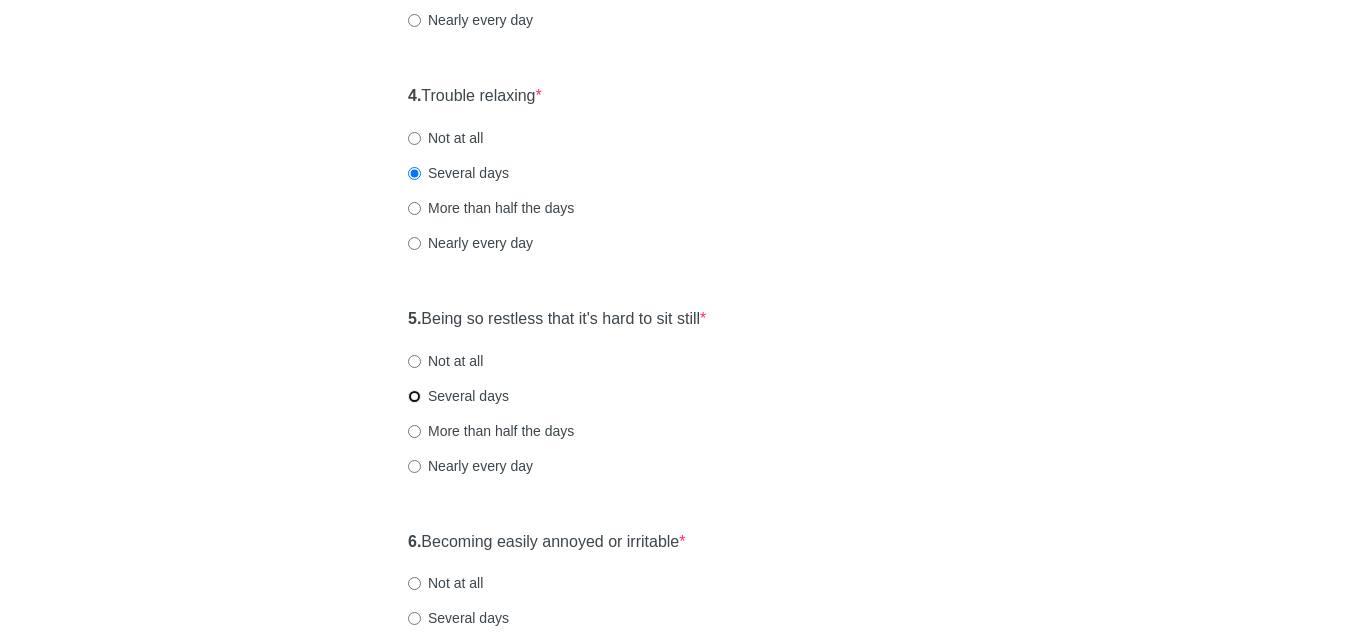 click on "Several days" at bounding box center (414, 396) 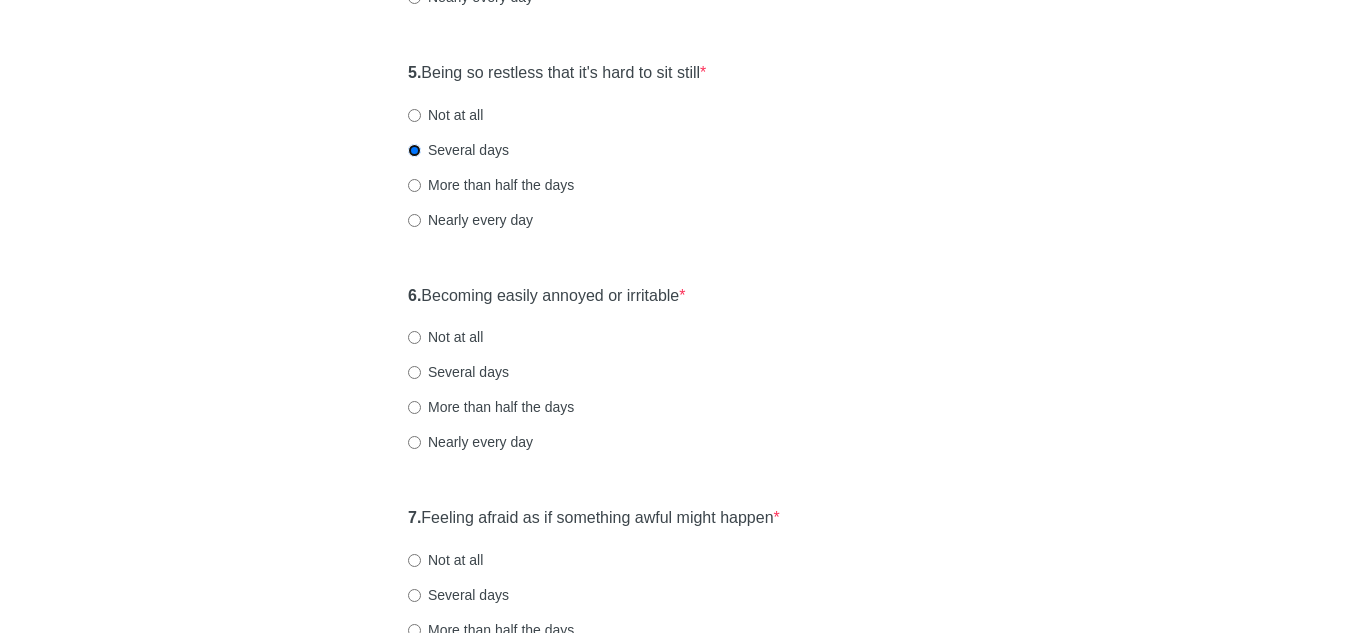 scroll, scrollTop: 1094, scrollLeft: 0, axis: vertical 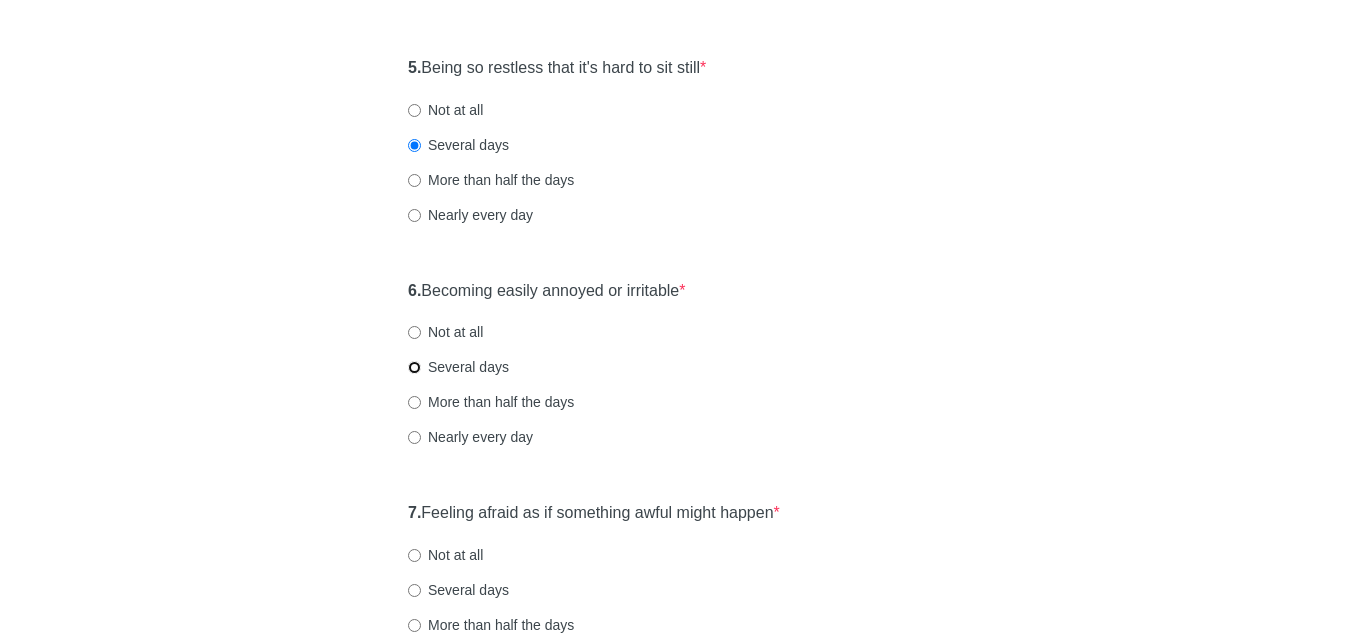 click on "Several days" at bounding box center (414, 367) 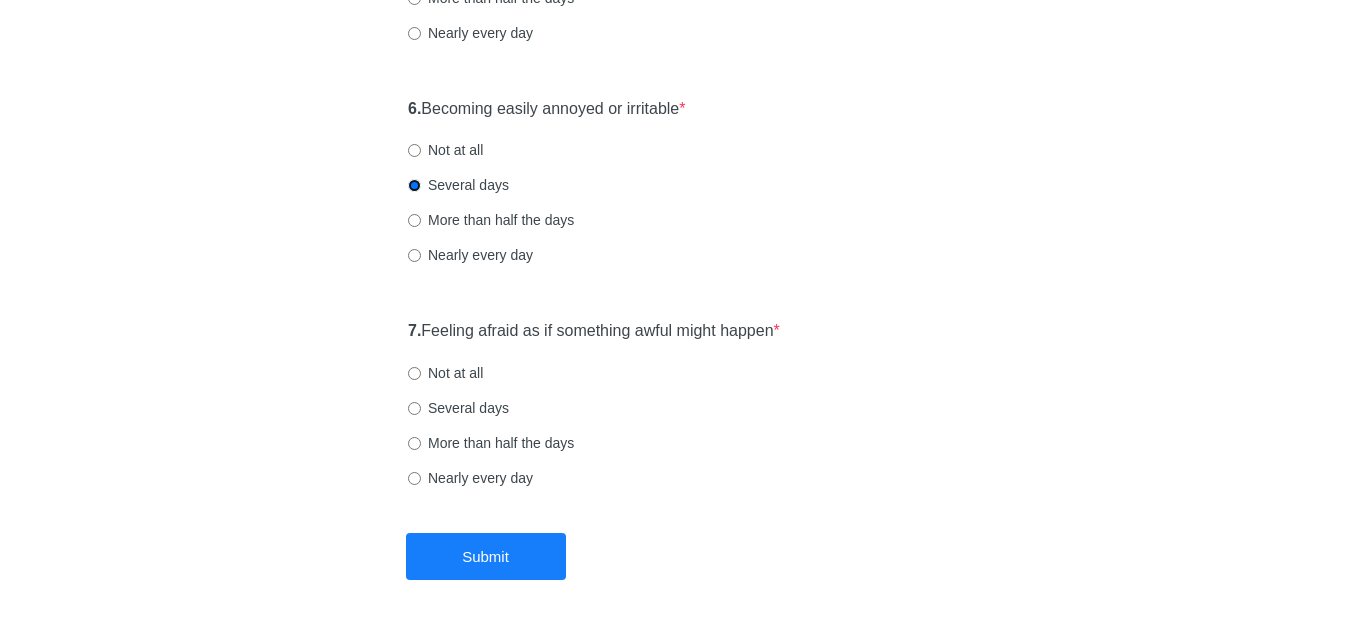 scroll, scrollTop: 1277, scrollLeft: 0, axis: vertical 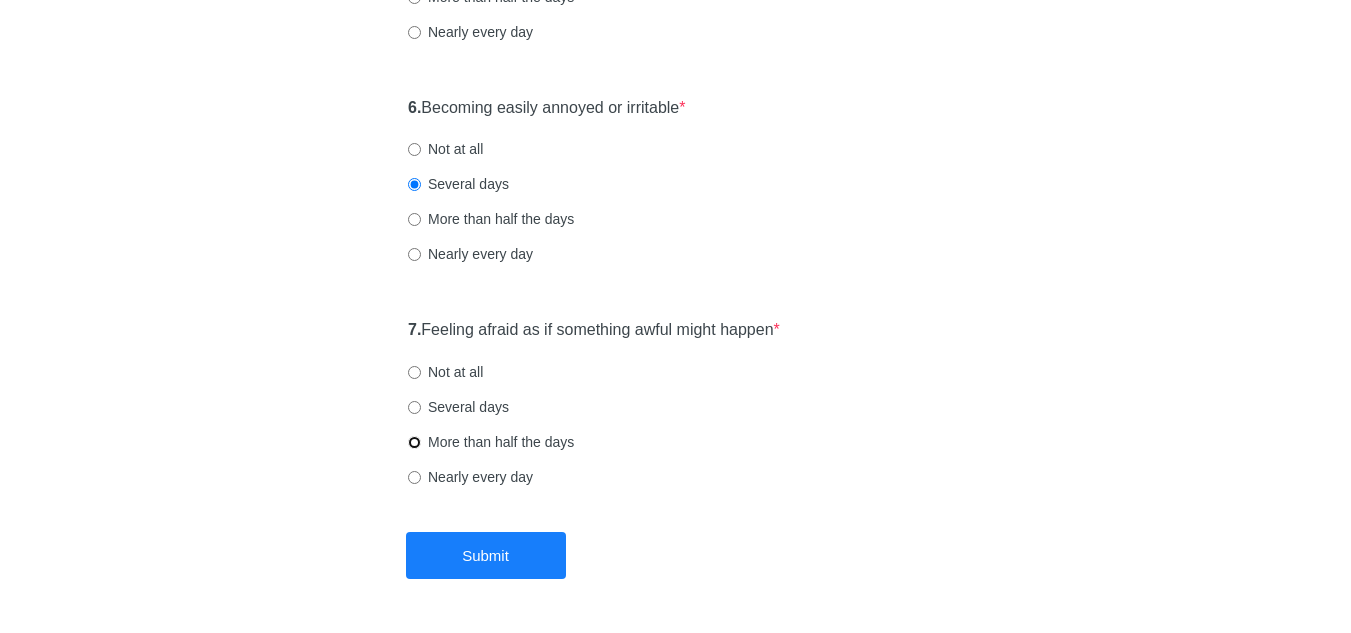 click on "More than half the days" at bounding box center (414, 442) 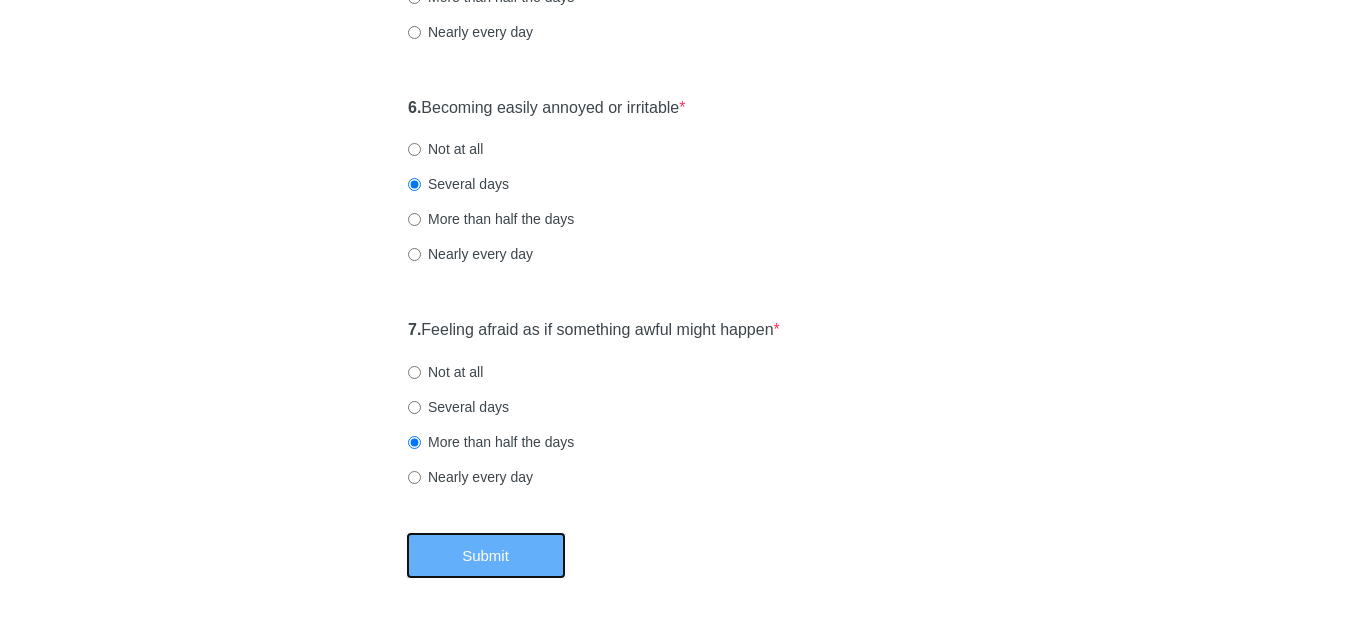 click on "Submit" at bounding box center [486, 555] 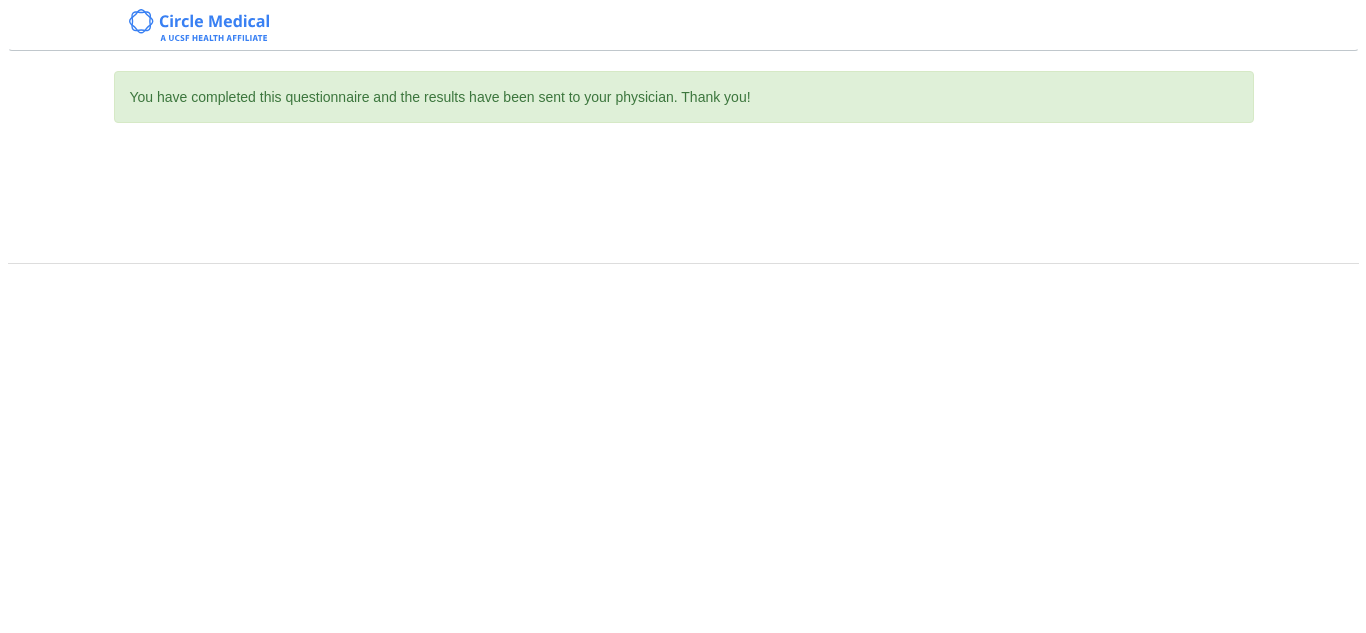 scroll, scrollTop: 0, scrollLeft: 0, axis: both 